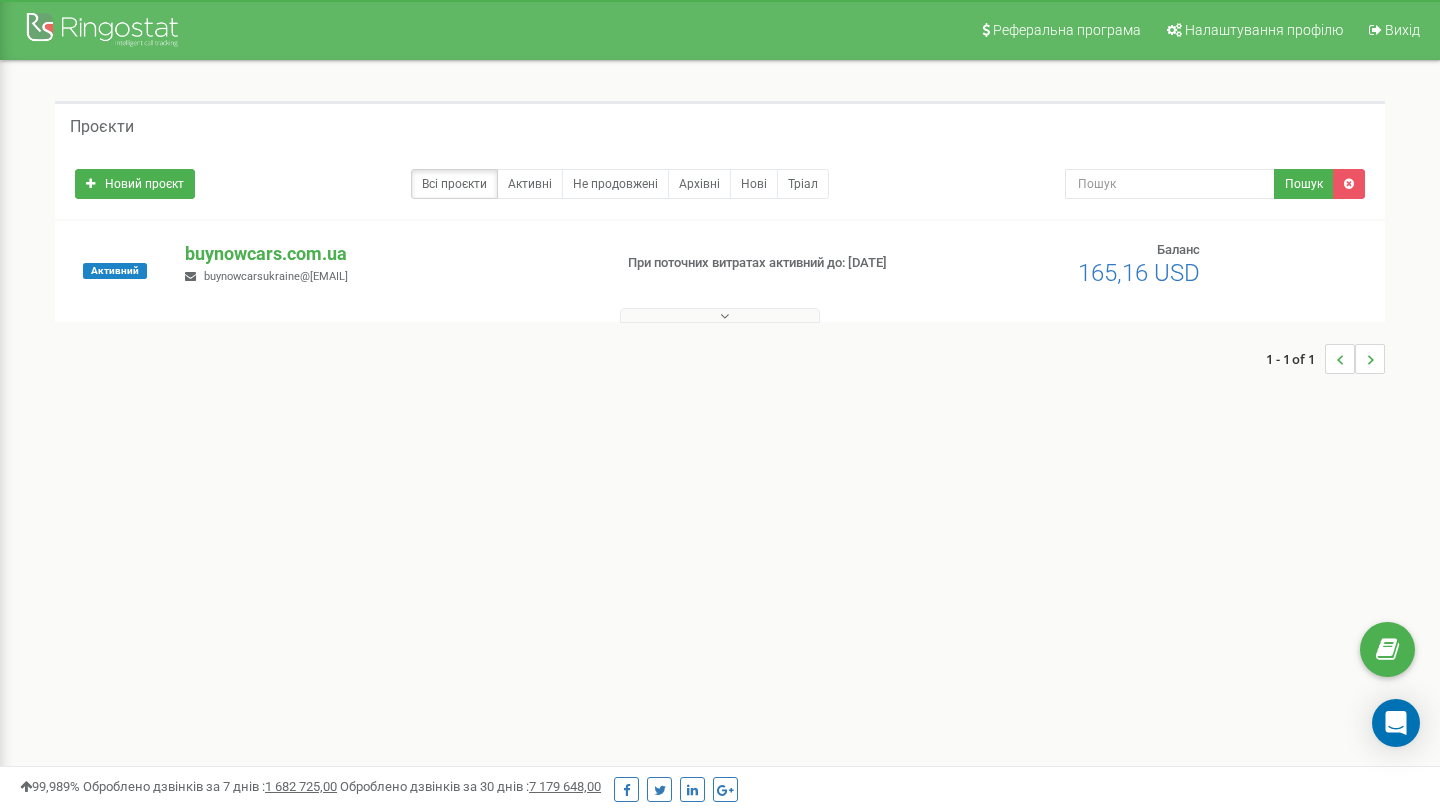scroll, scrollTop: 0, scrollLeft: 0, axis: both 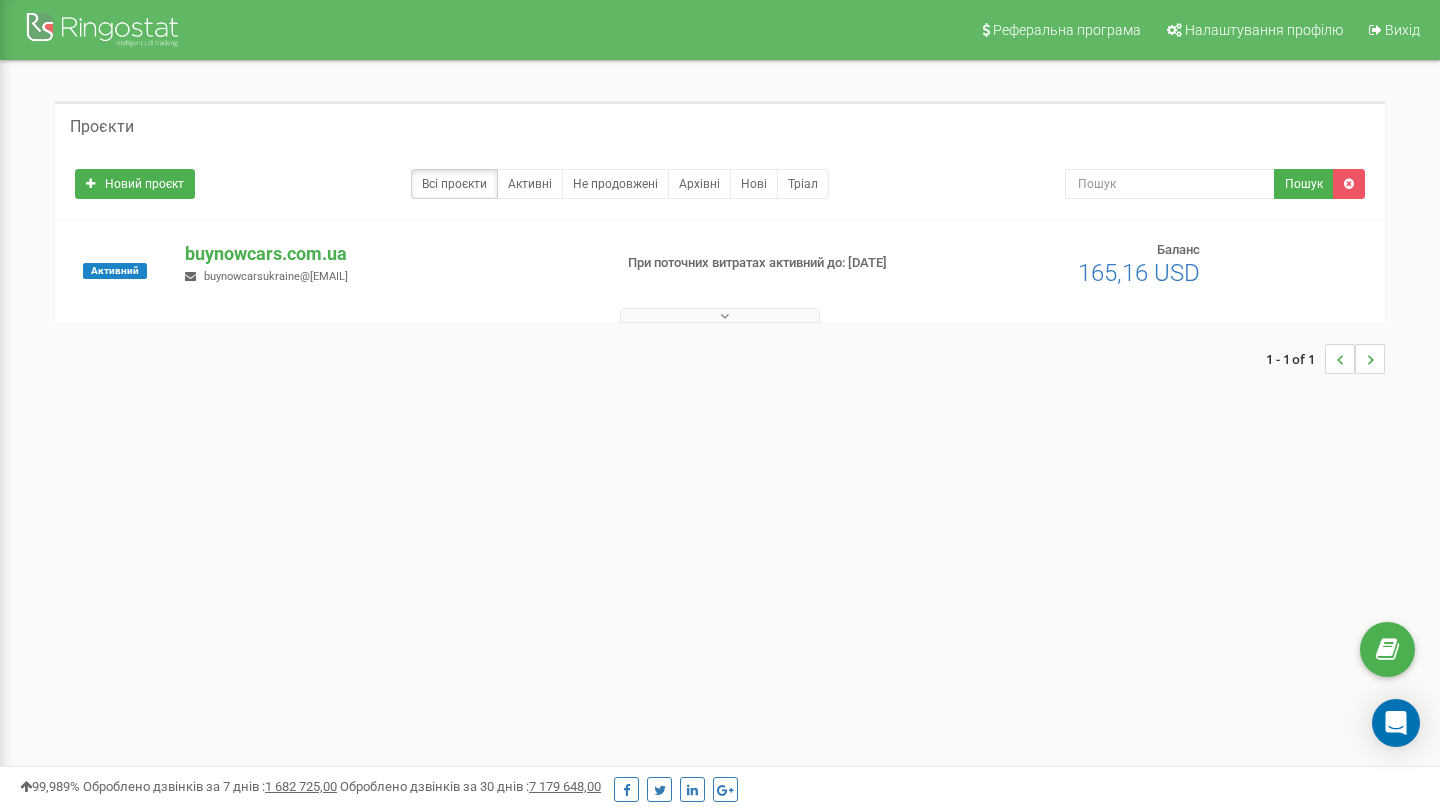 click at bounding box center [720, 315] 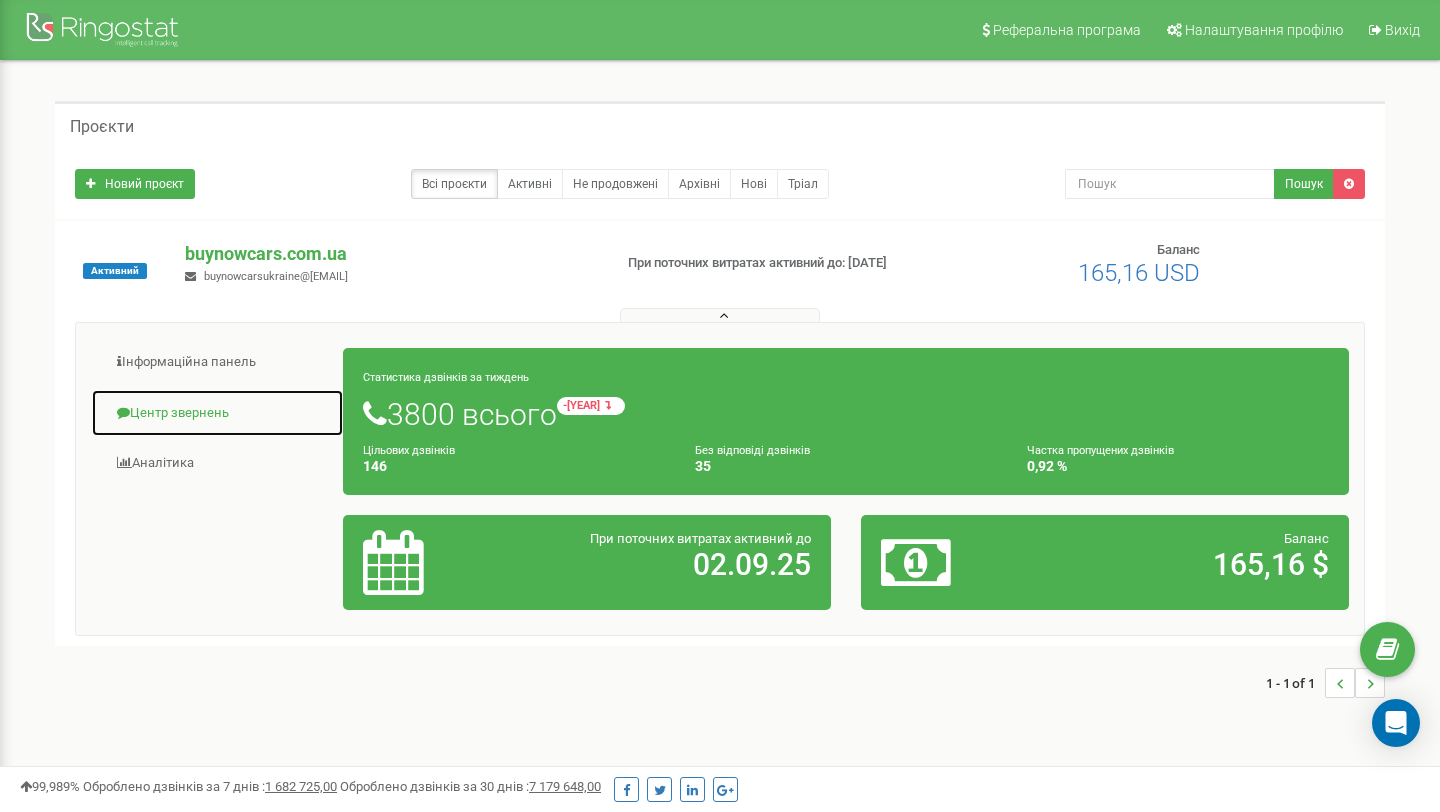click on "Центр звернень" at bounding box center [217, 413] 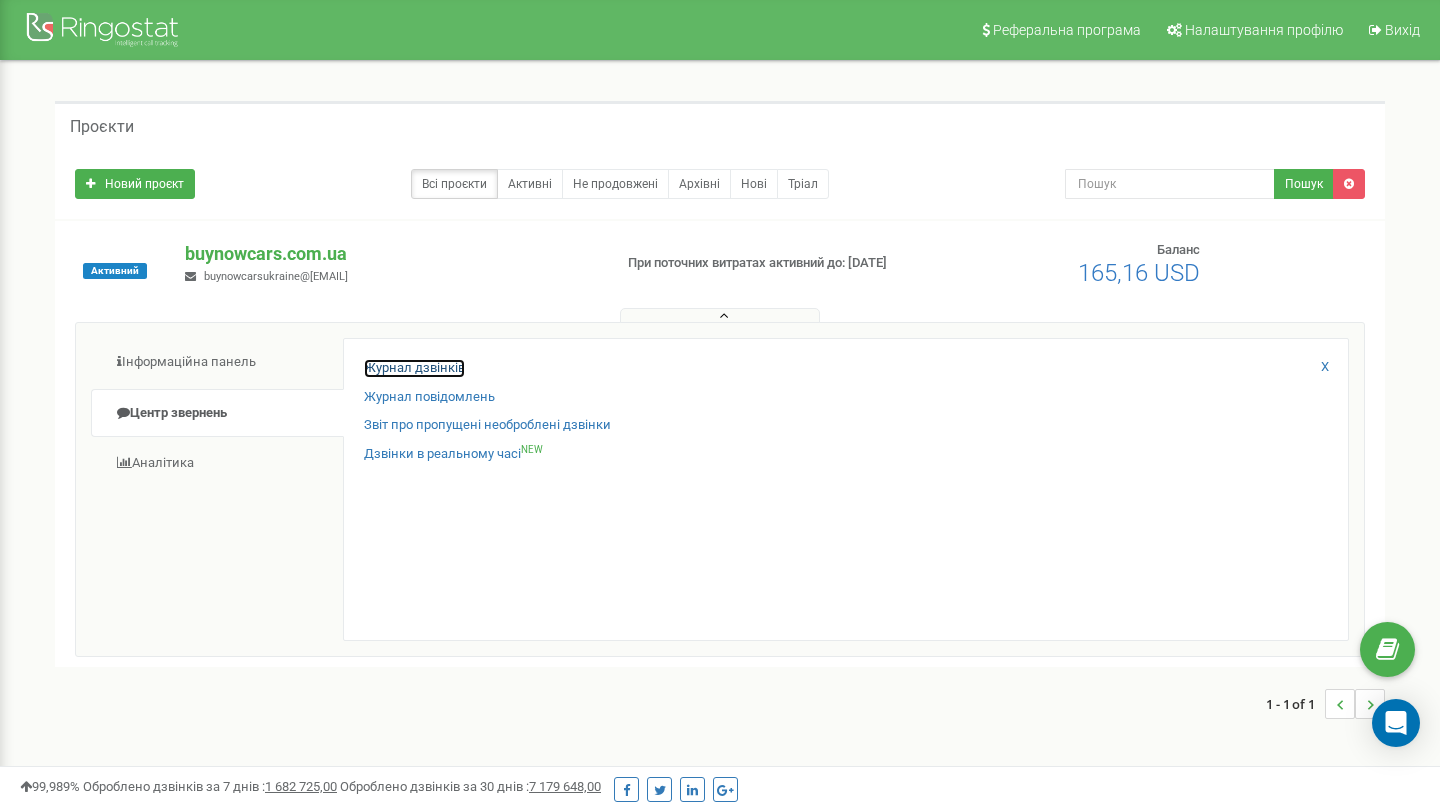 click on "Журнал дзвінків" at bounding box center [414, 368] 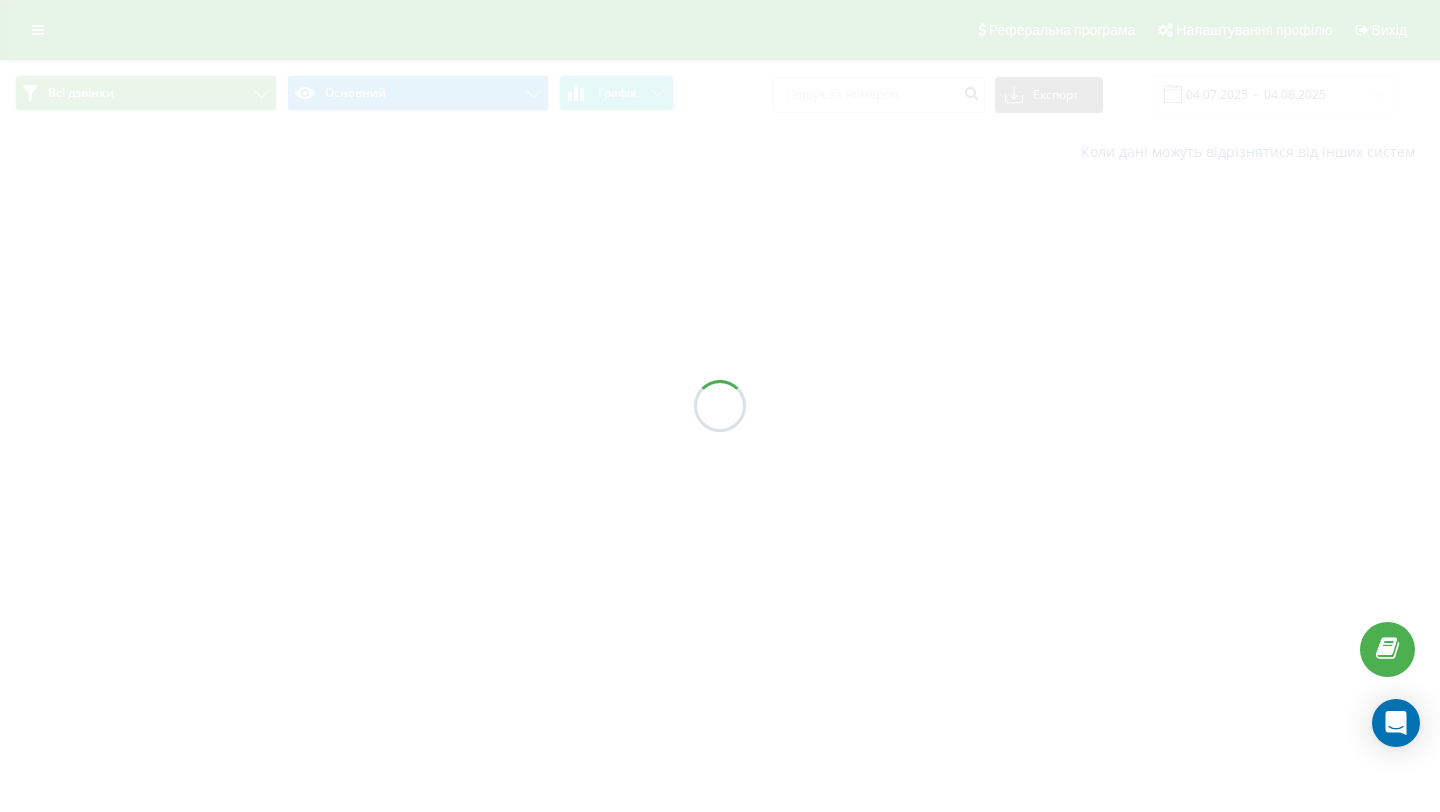 scroll, scrollTop: 0, scrollLeft: 0, axis: both 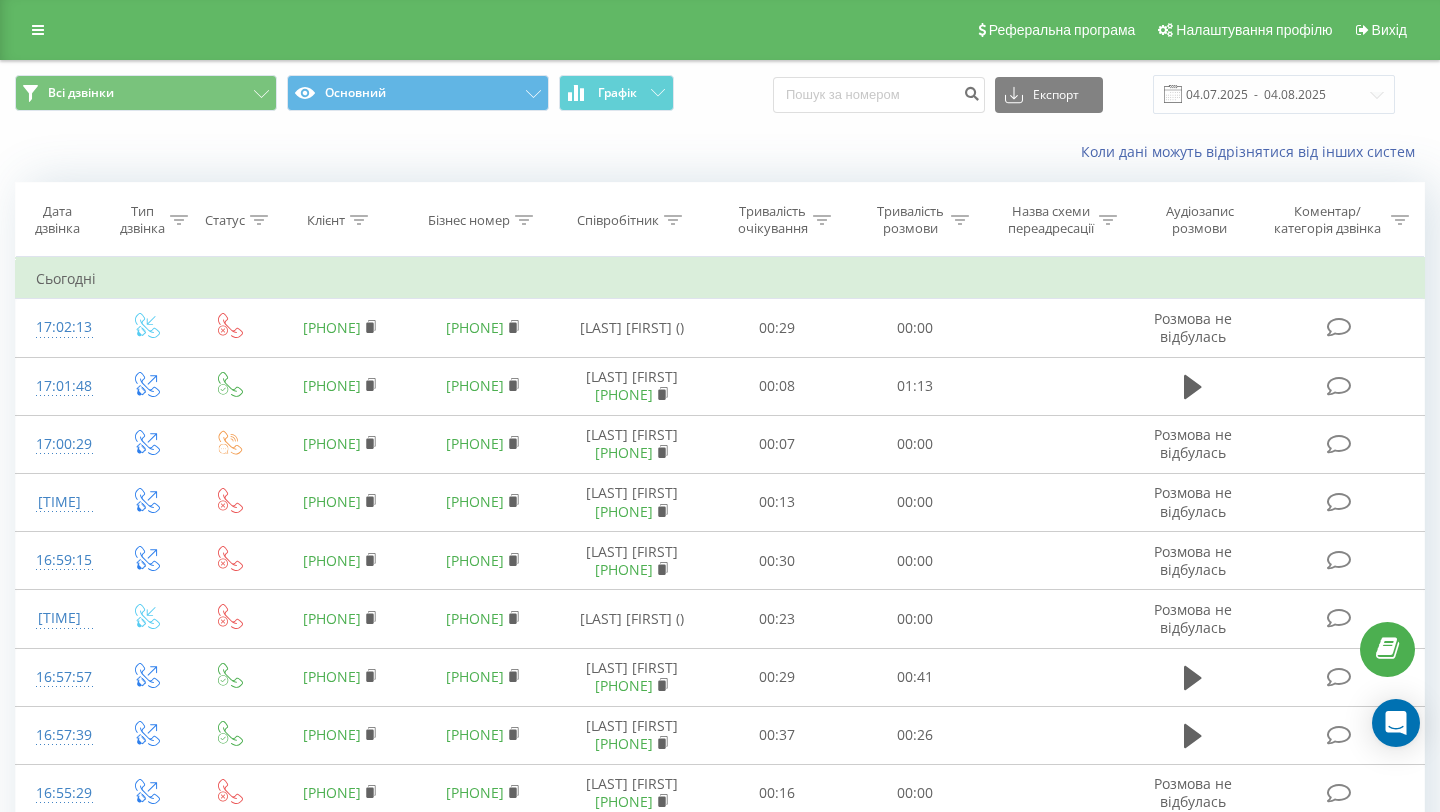 click at bounding box center (259, 220) 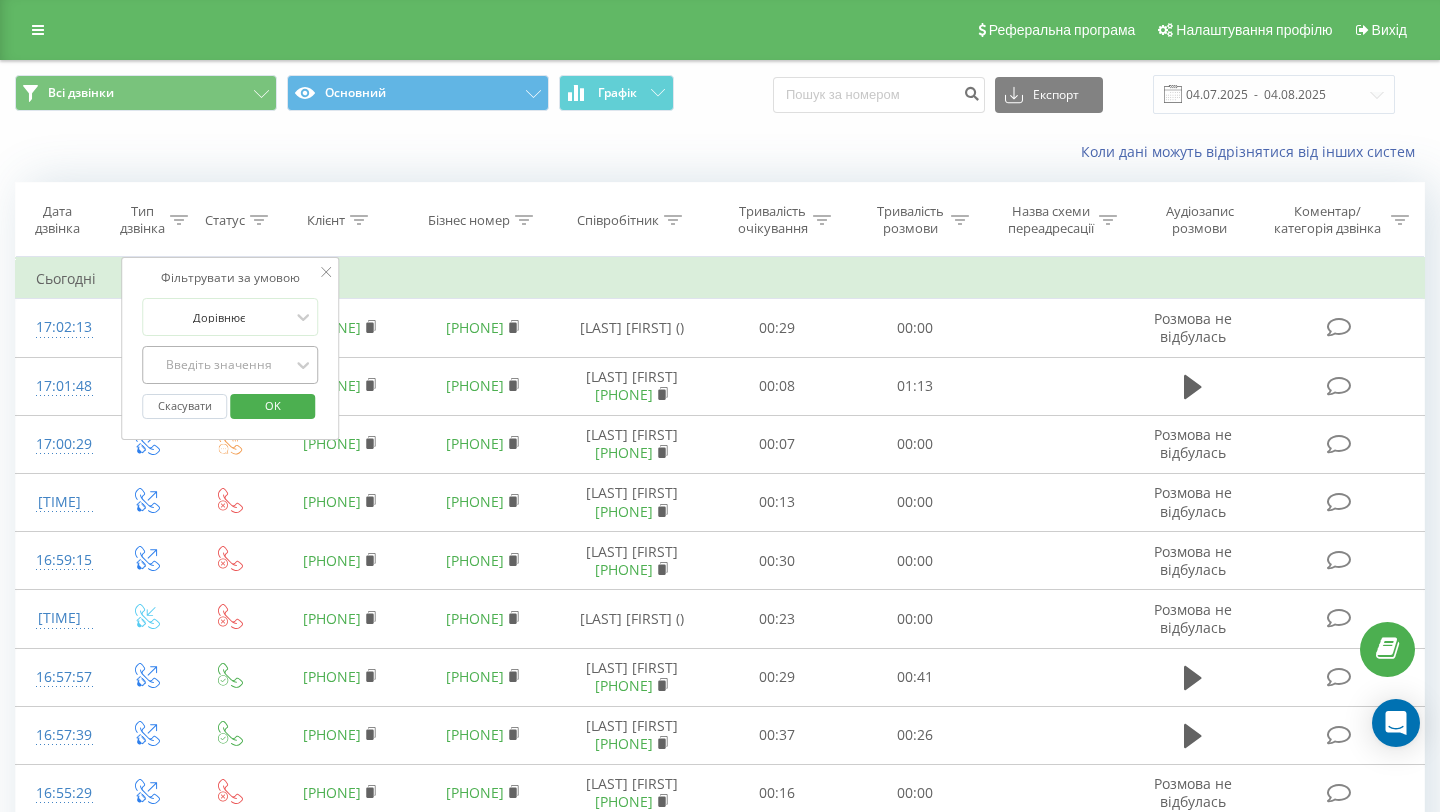 click on "Введіть значення" at bounding box center (219, 365) 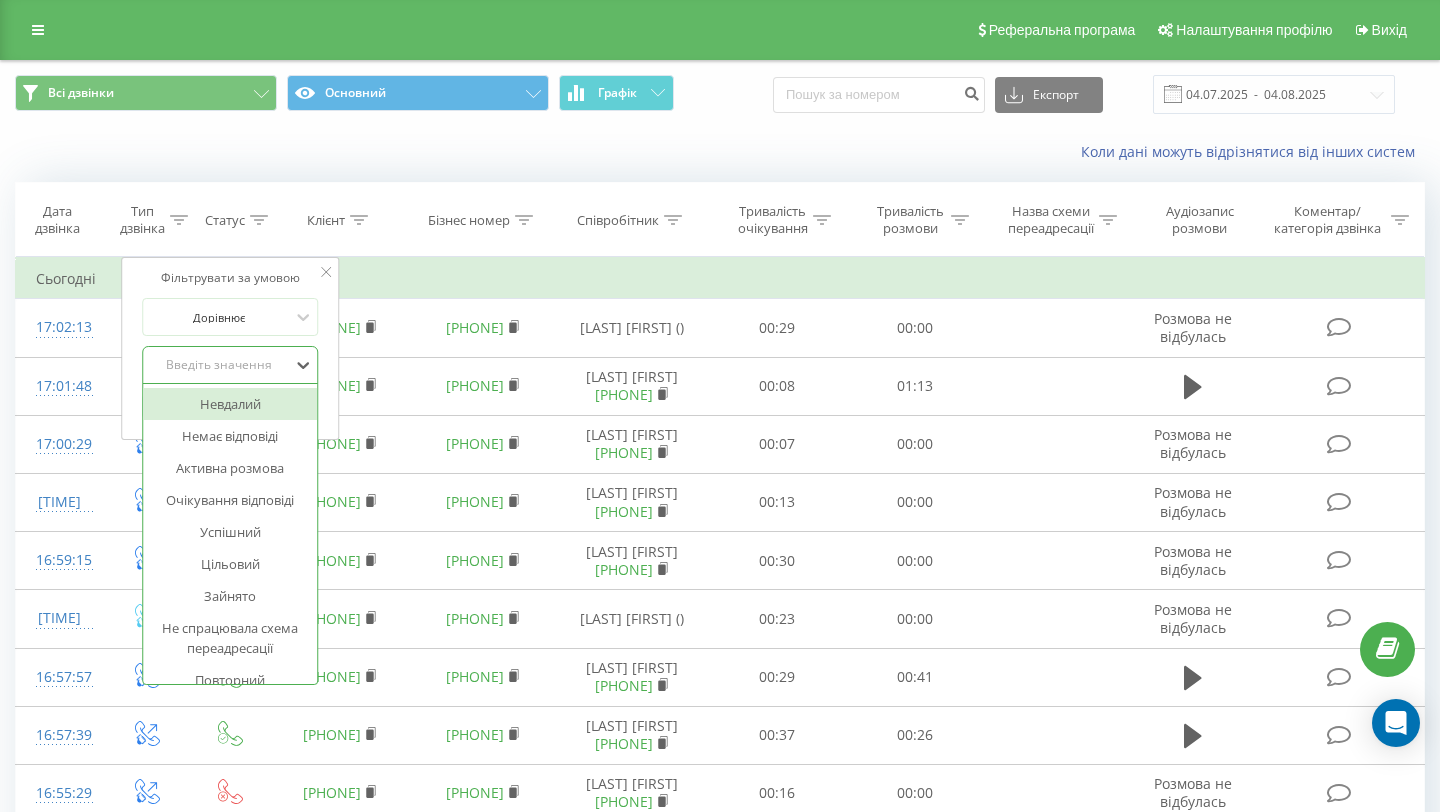 click 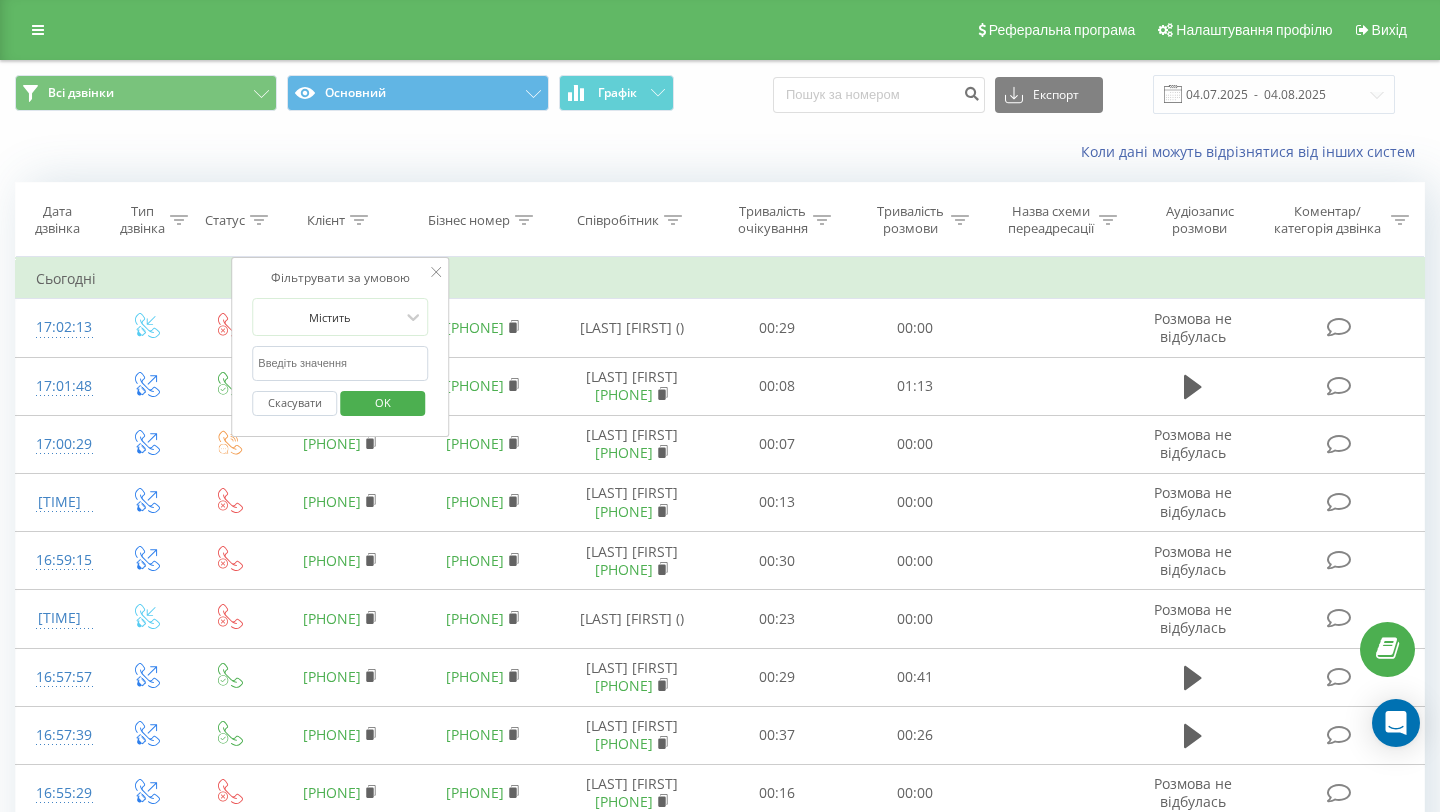 click at bounding box center (340, 363) 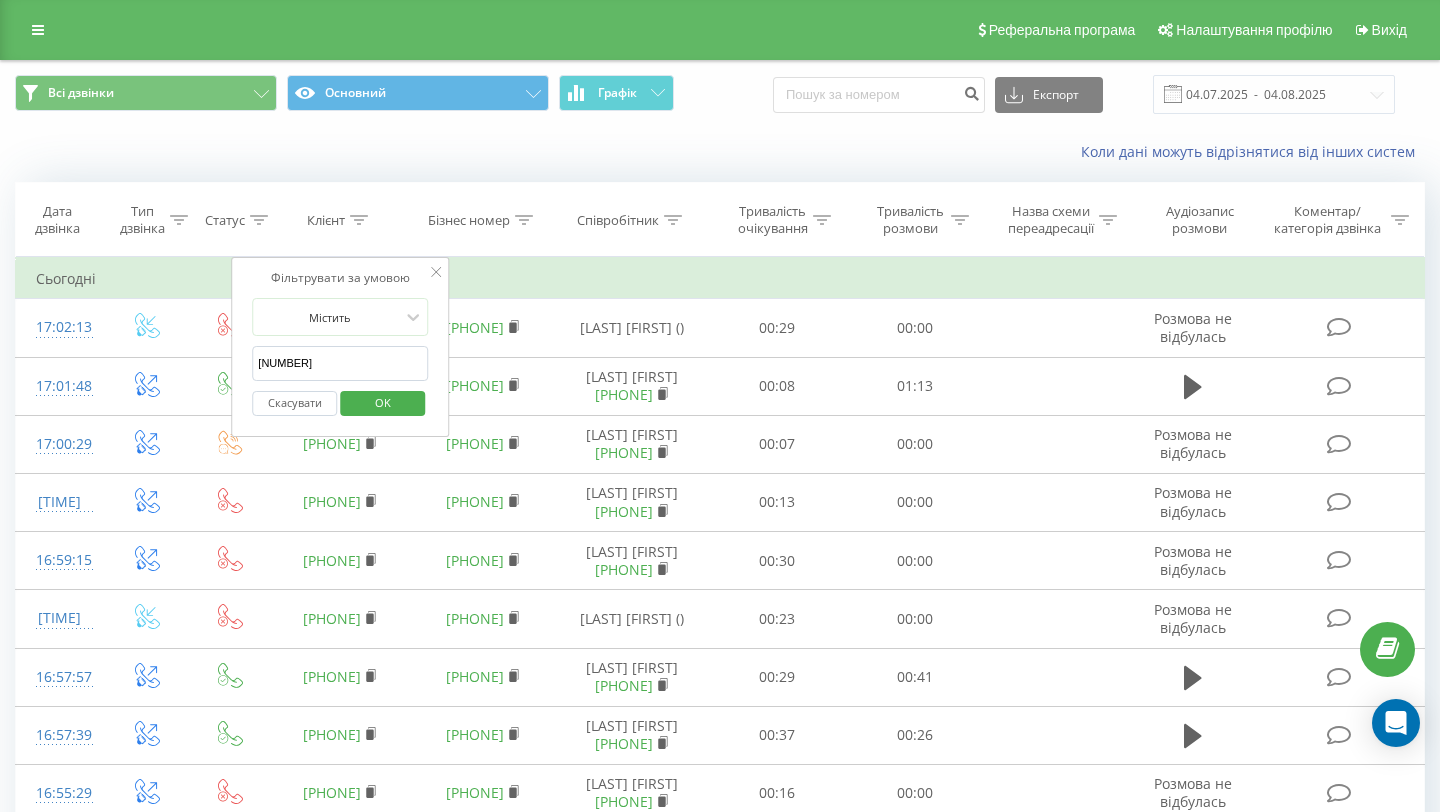 click on "OK" at bounding box center [382, 403] 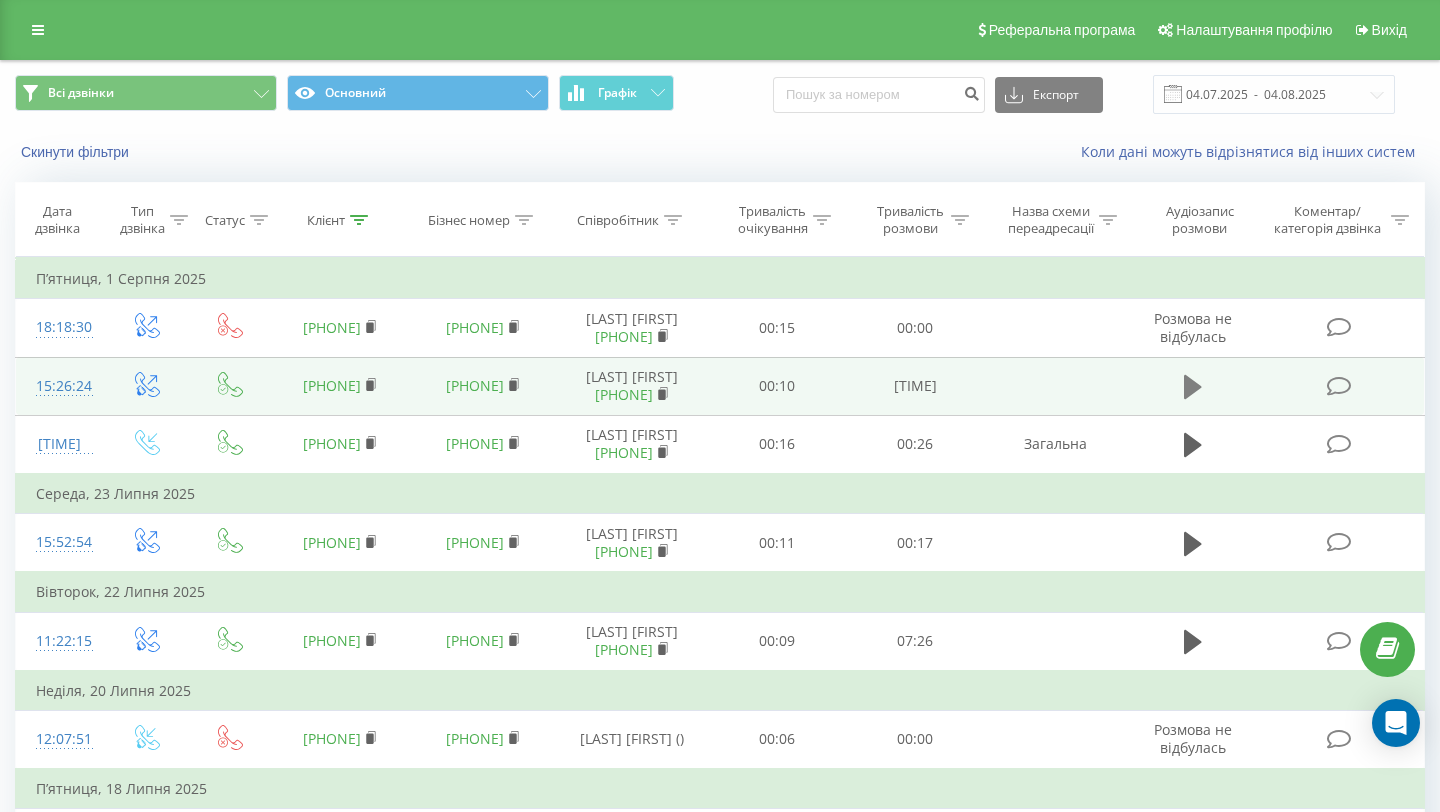 click 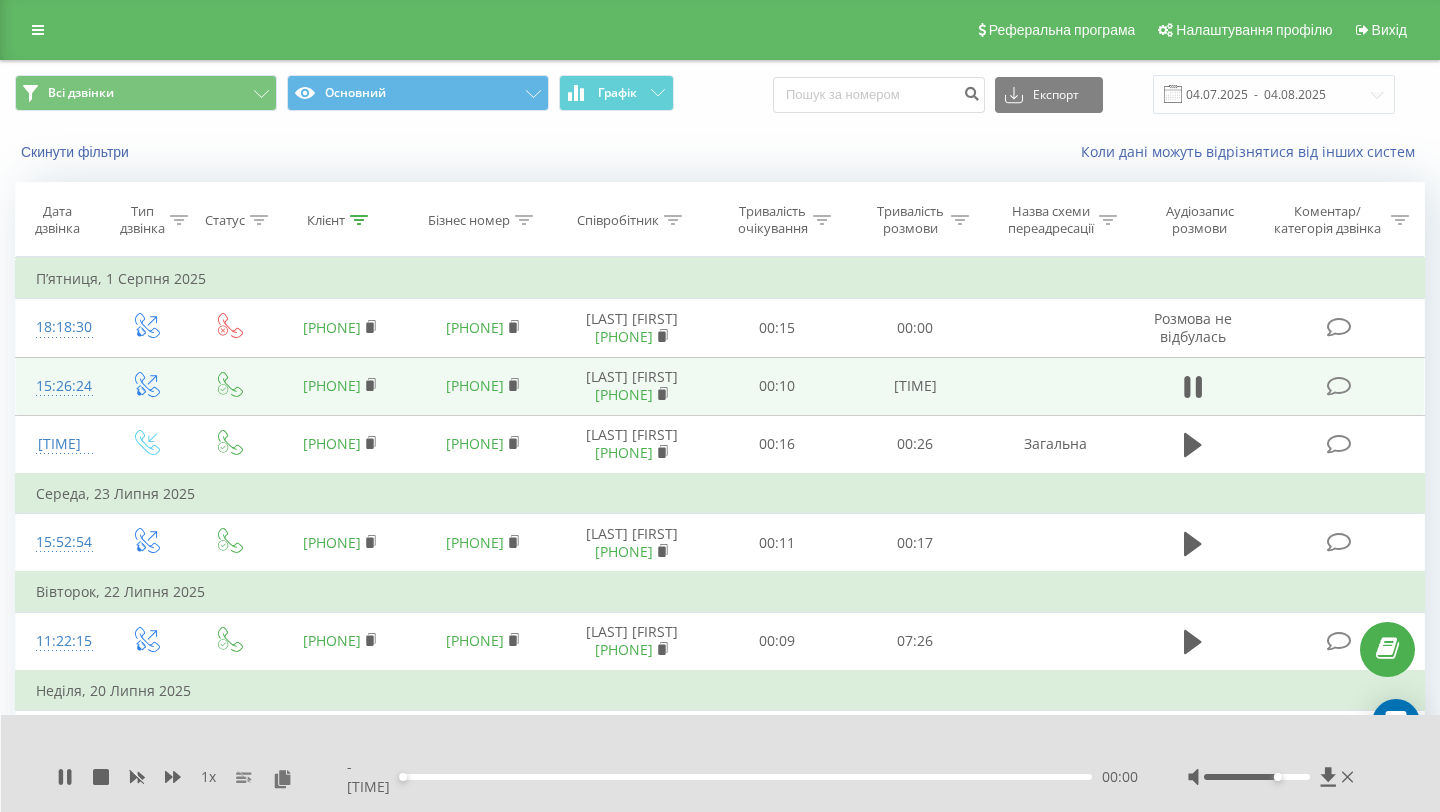 drag, startPoint x: 1257, startPoint y: 784, endPoint x: 1283, endPoint y: 789, distance: 26.476404 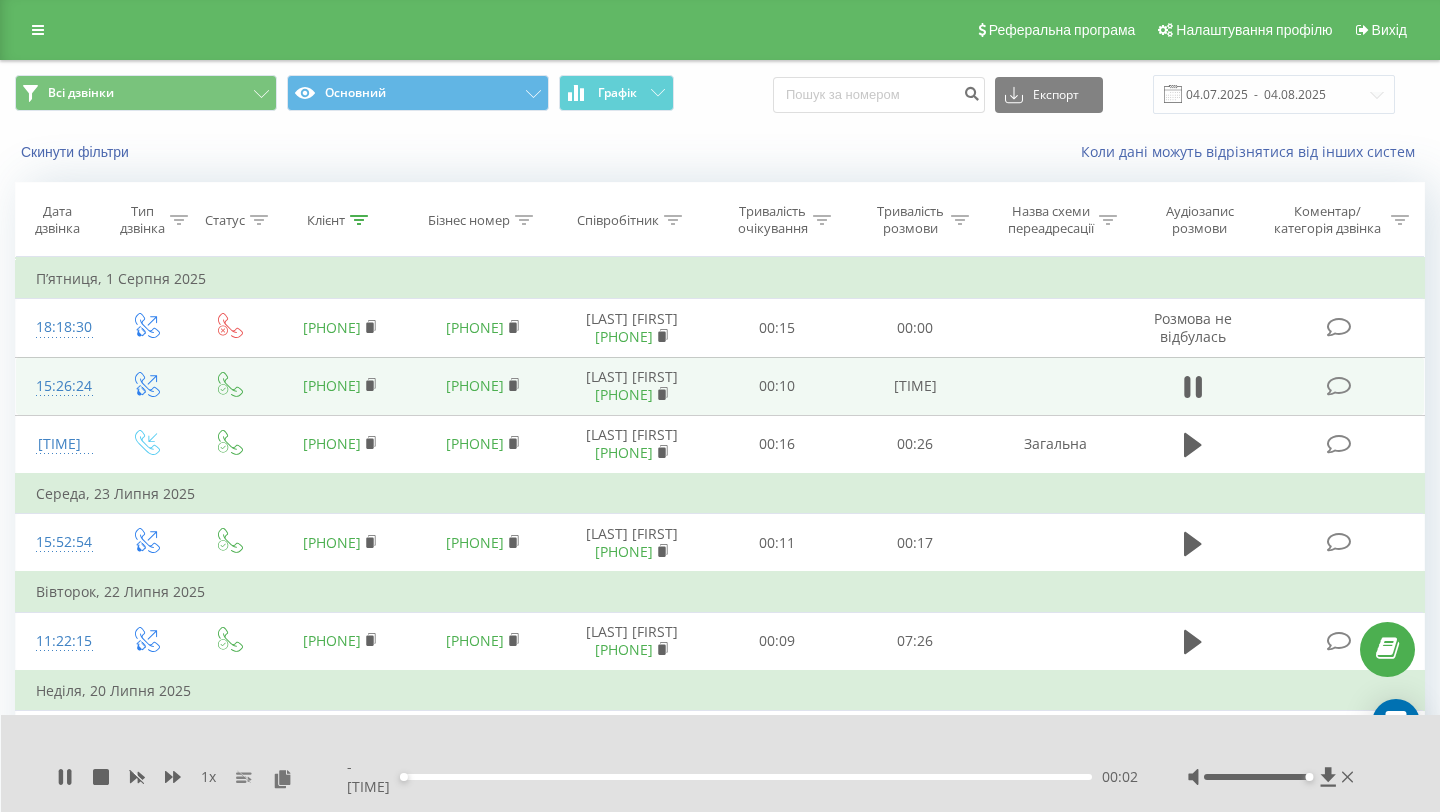 drag, startPoint x: 1283, startPoint y: 789, endPoint x: 1306, endPoint y: 798, distance: 24.698177 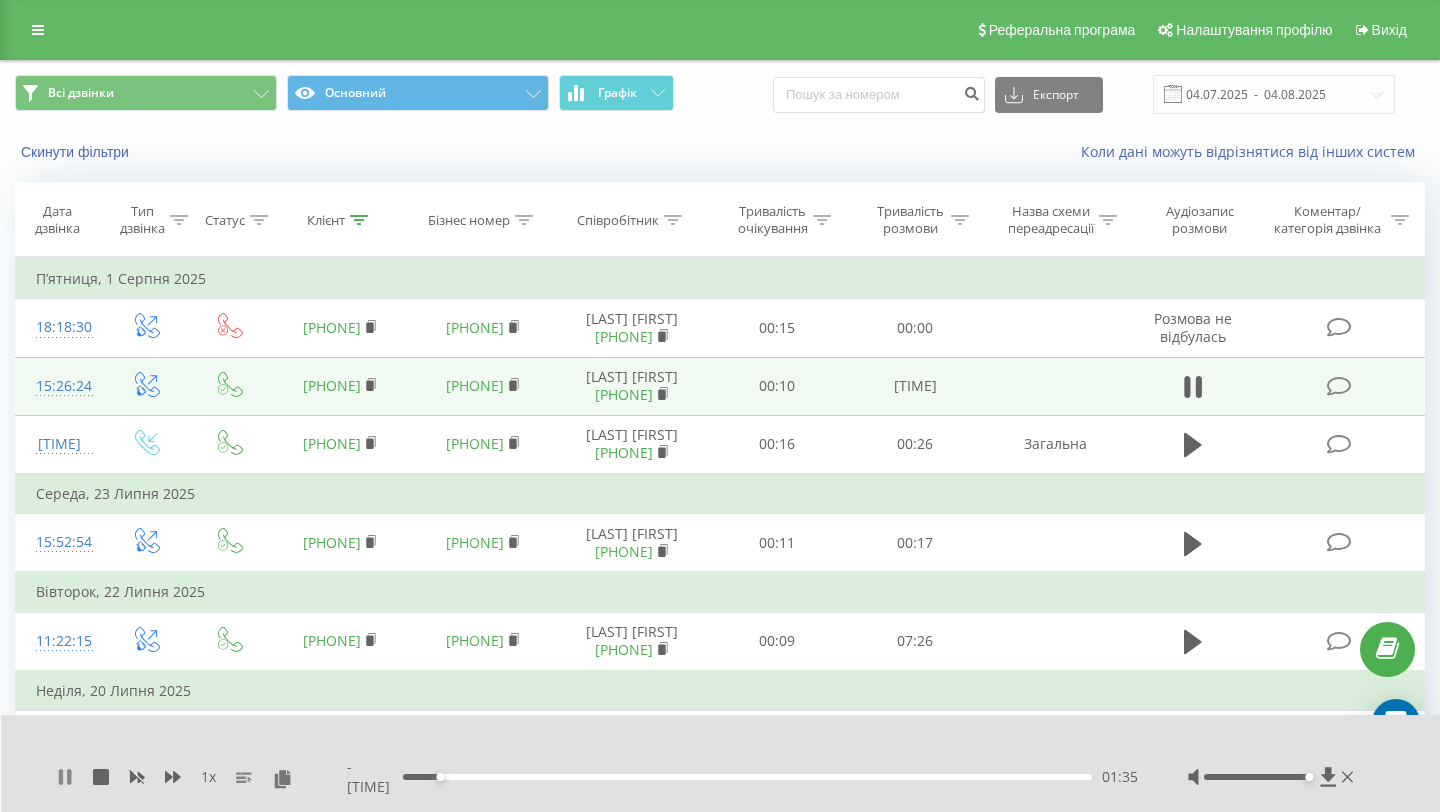 click 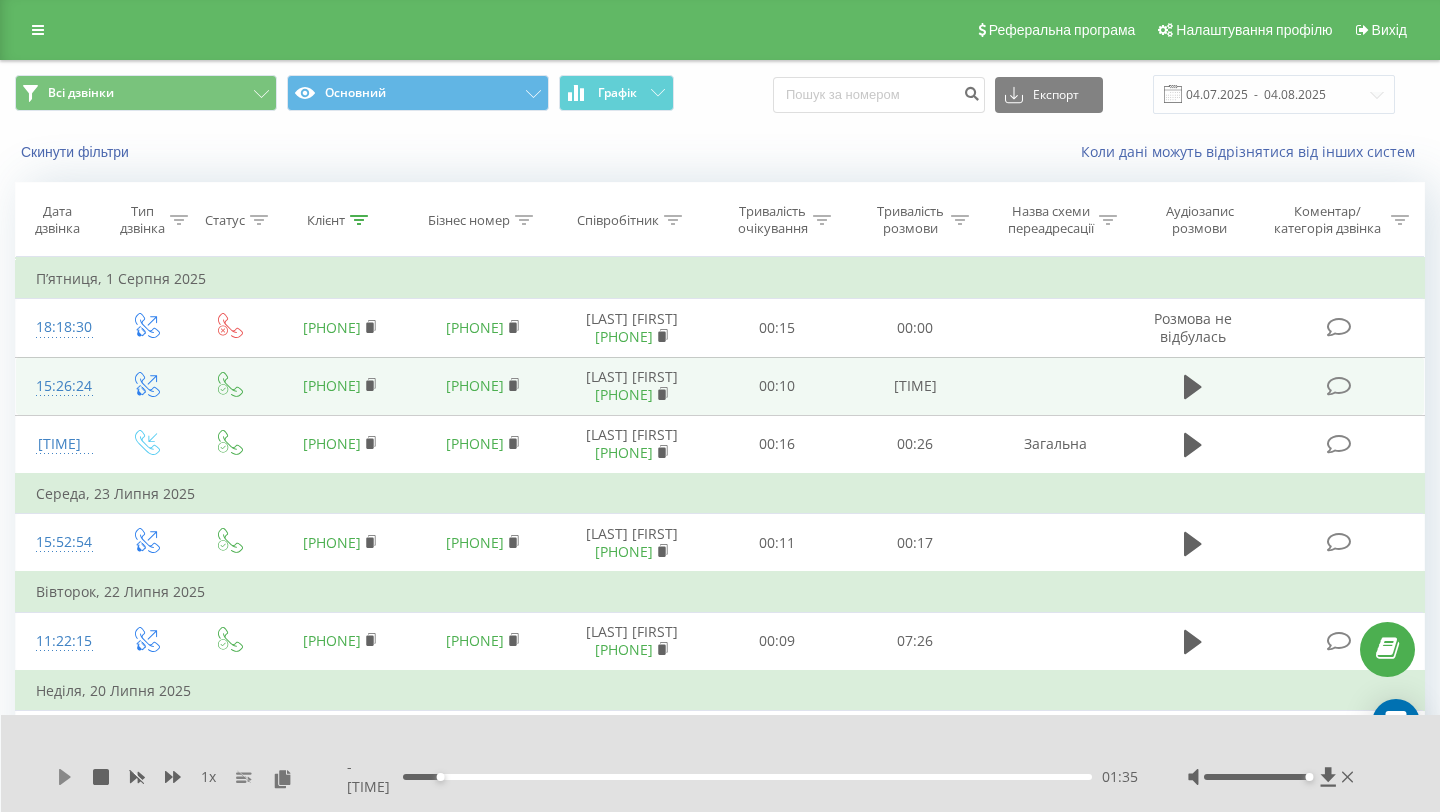 click 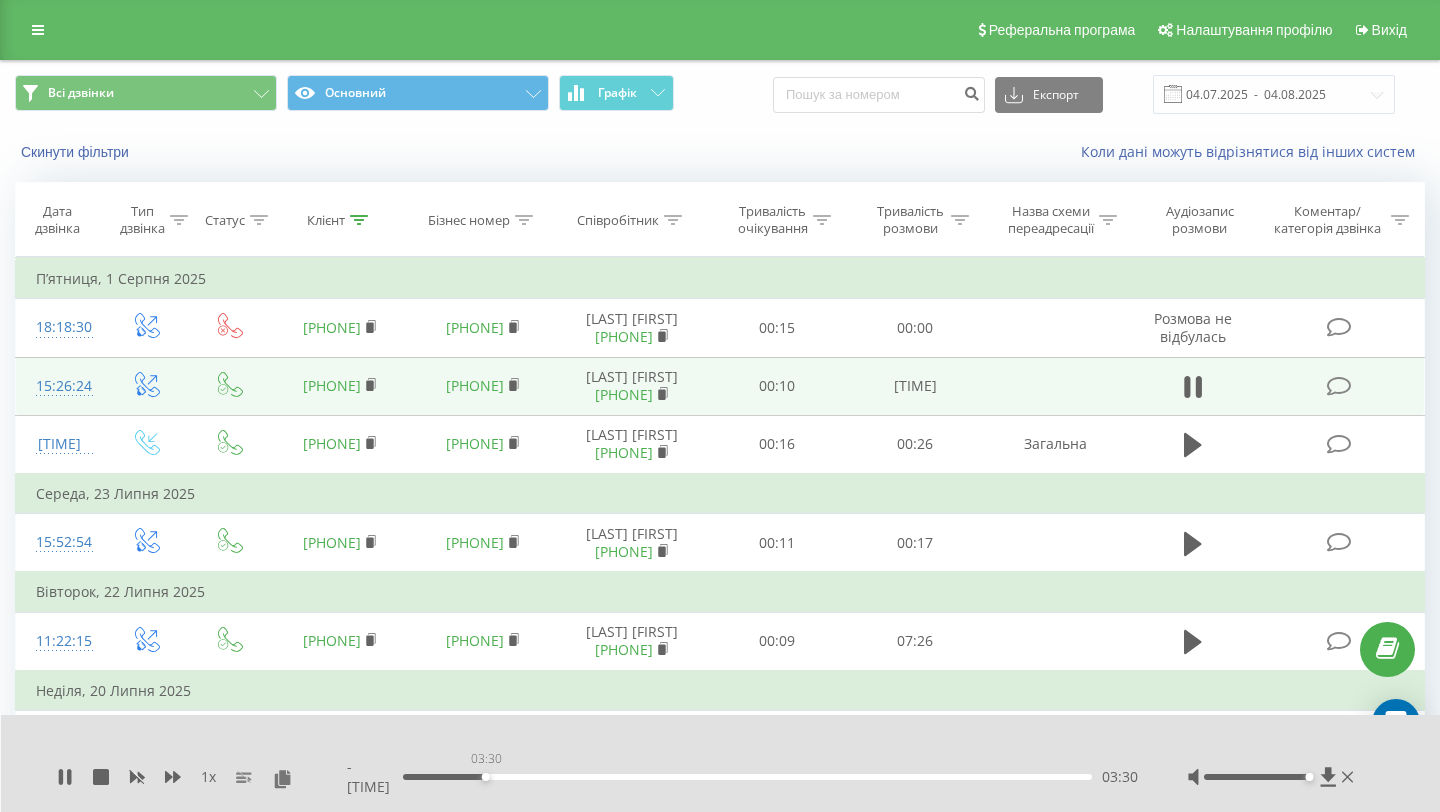 drag, startPoint x: 451, startPoint y: 788, endPoint x: 689, endPoint y: 808, distance: 238.83885 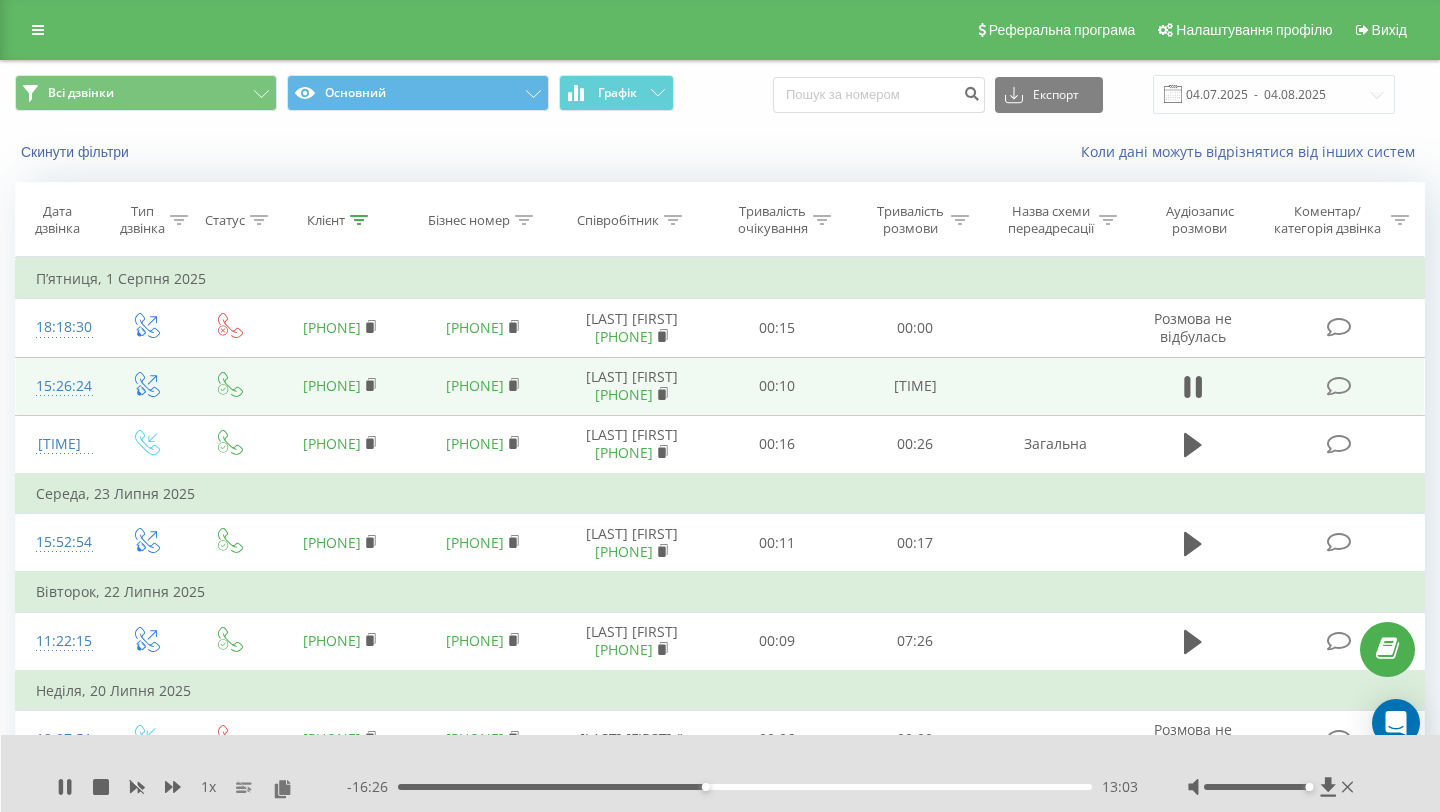 click on "13:03" at bounding box center [745, 787] 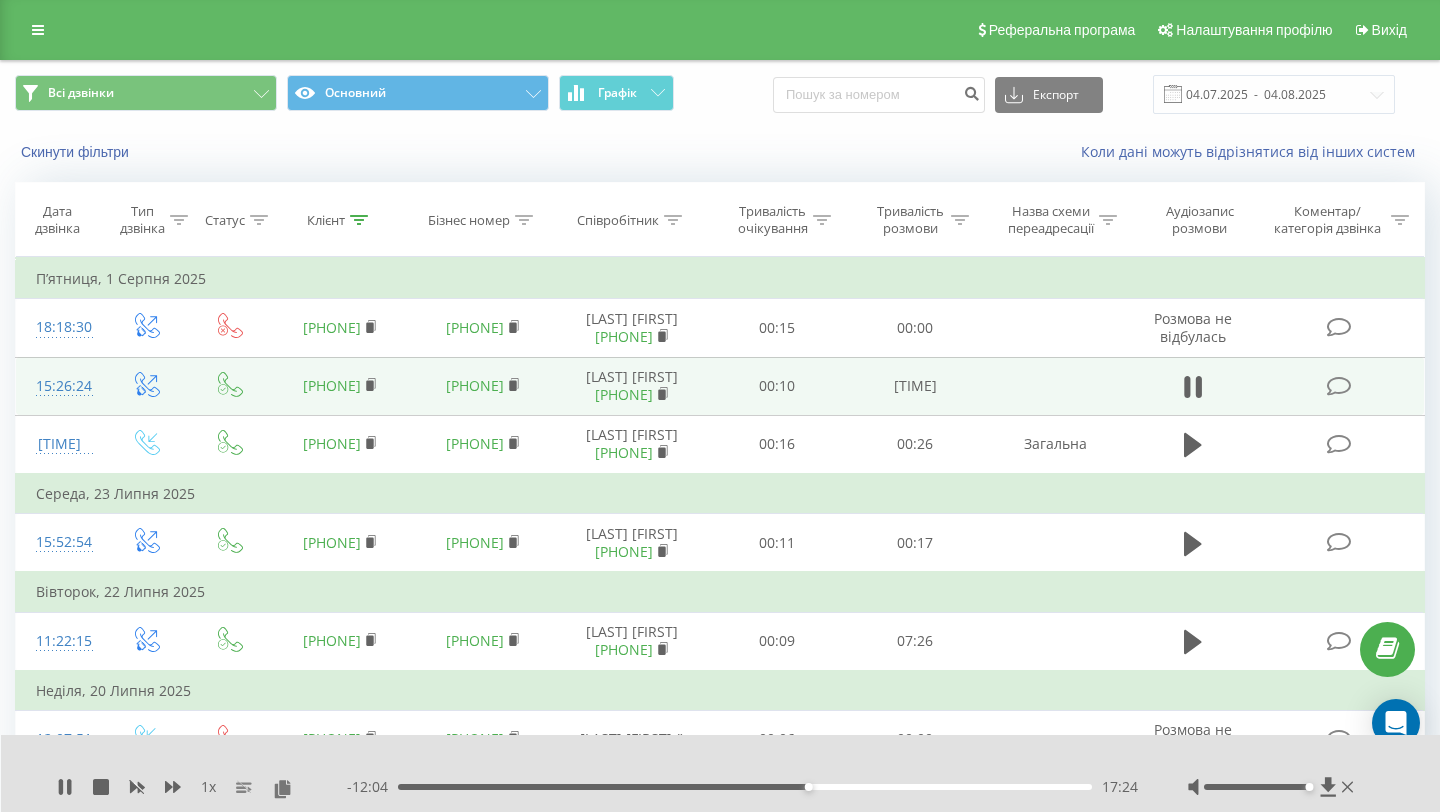 click on "17:24" at bounding box center [745, 787] 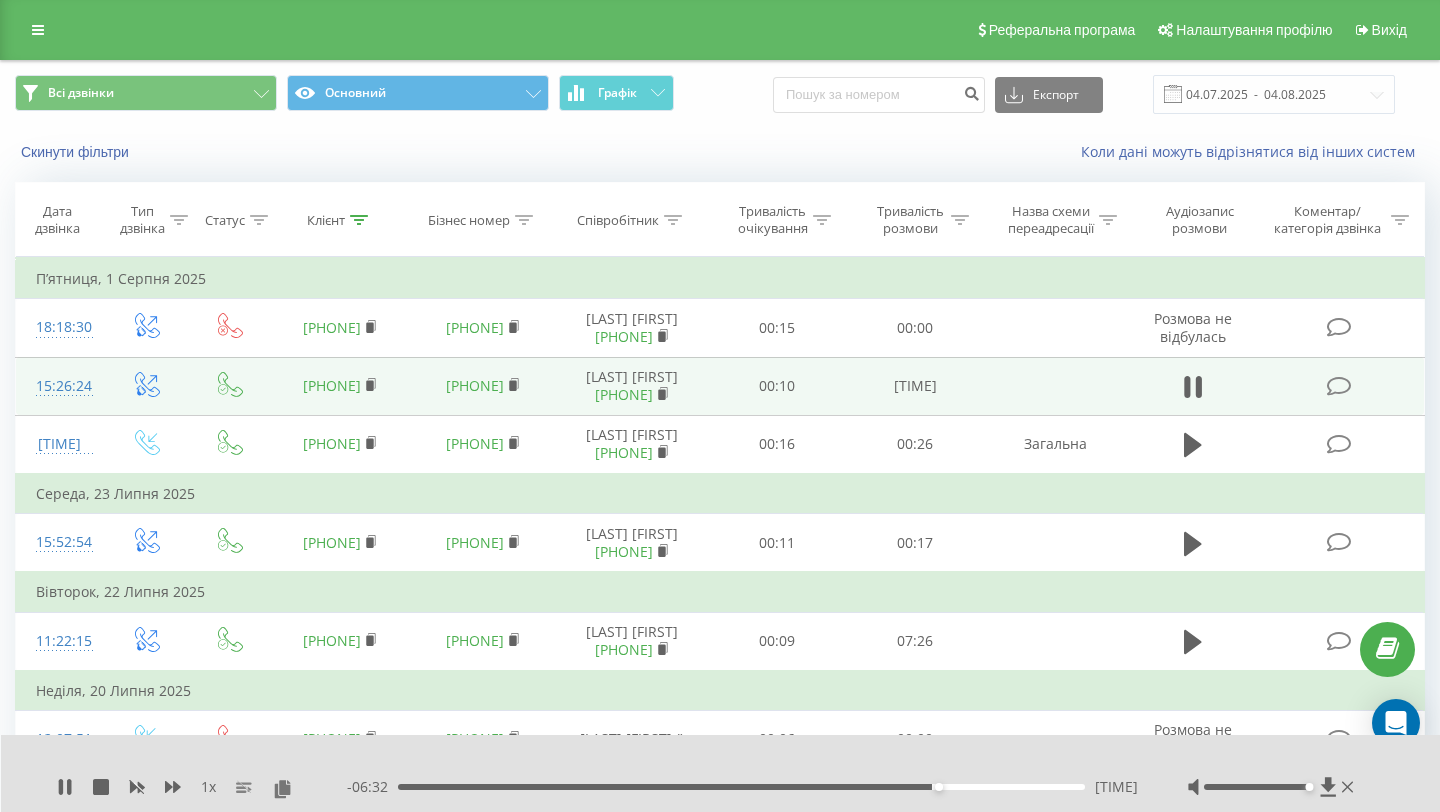 click on "[TIME]" at bounding box center [741, 787] 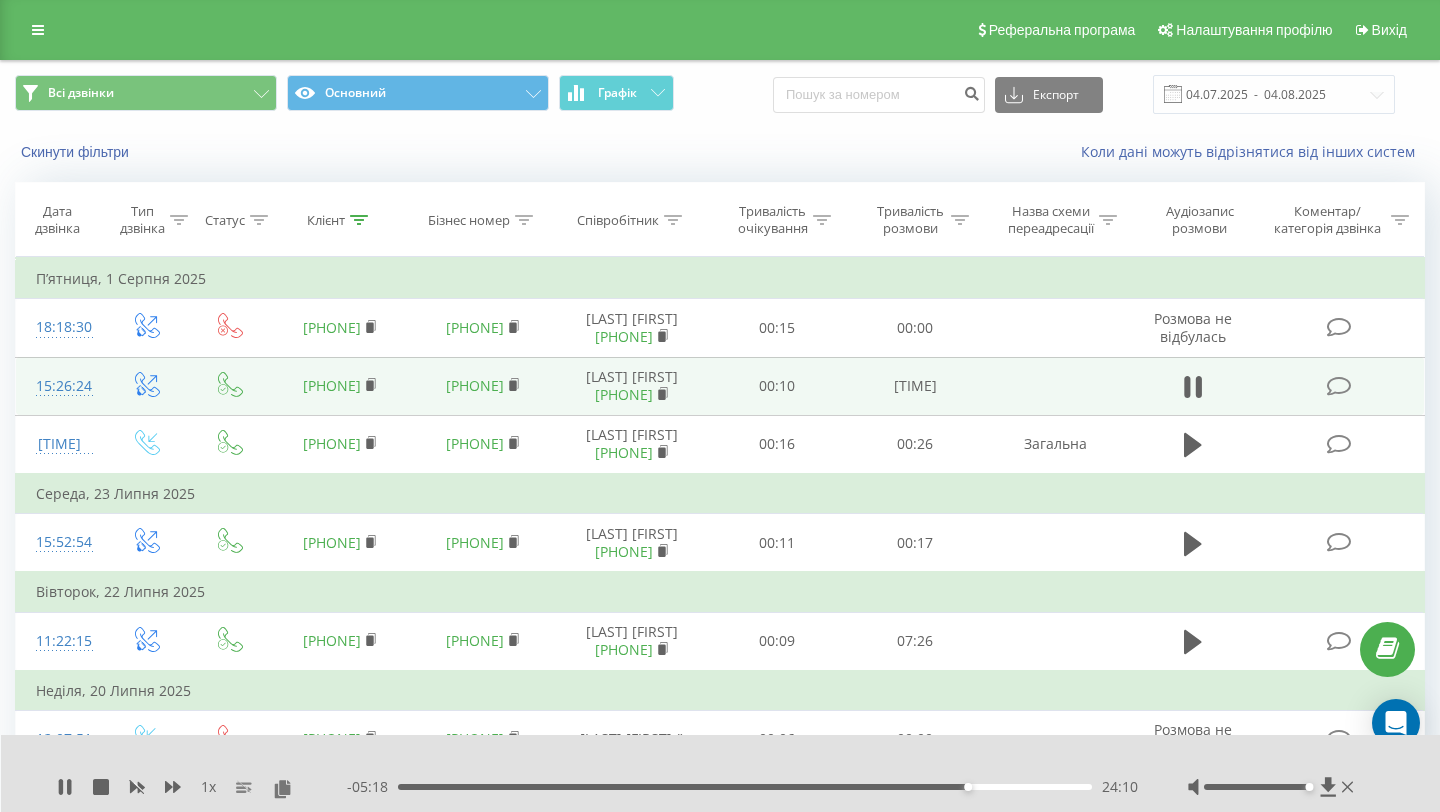 click on "24:10" at bounding box center (745, 787) 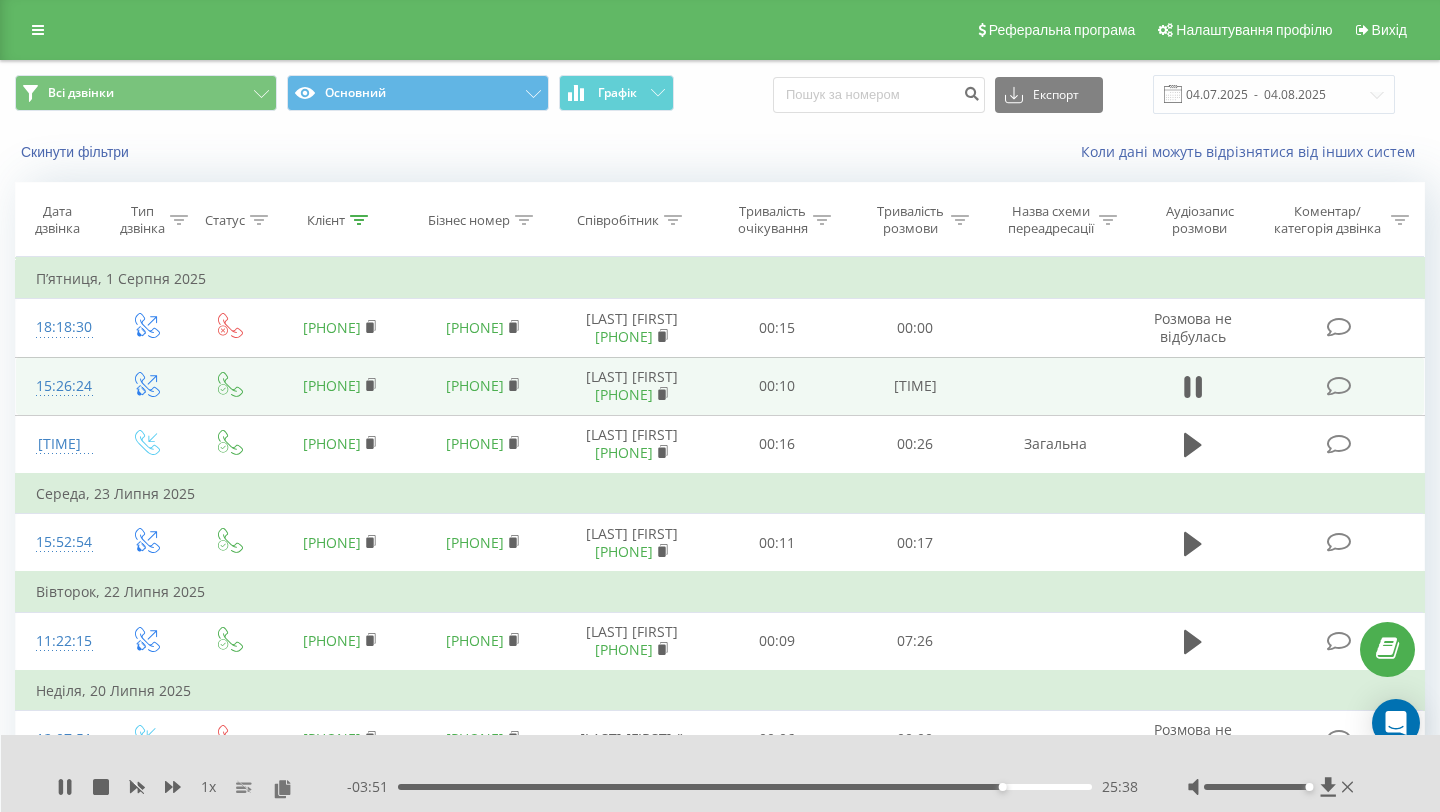 click on "25:38" at bounding box center [745, 787] 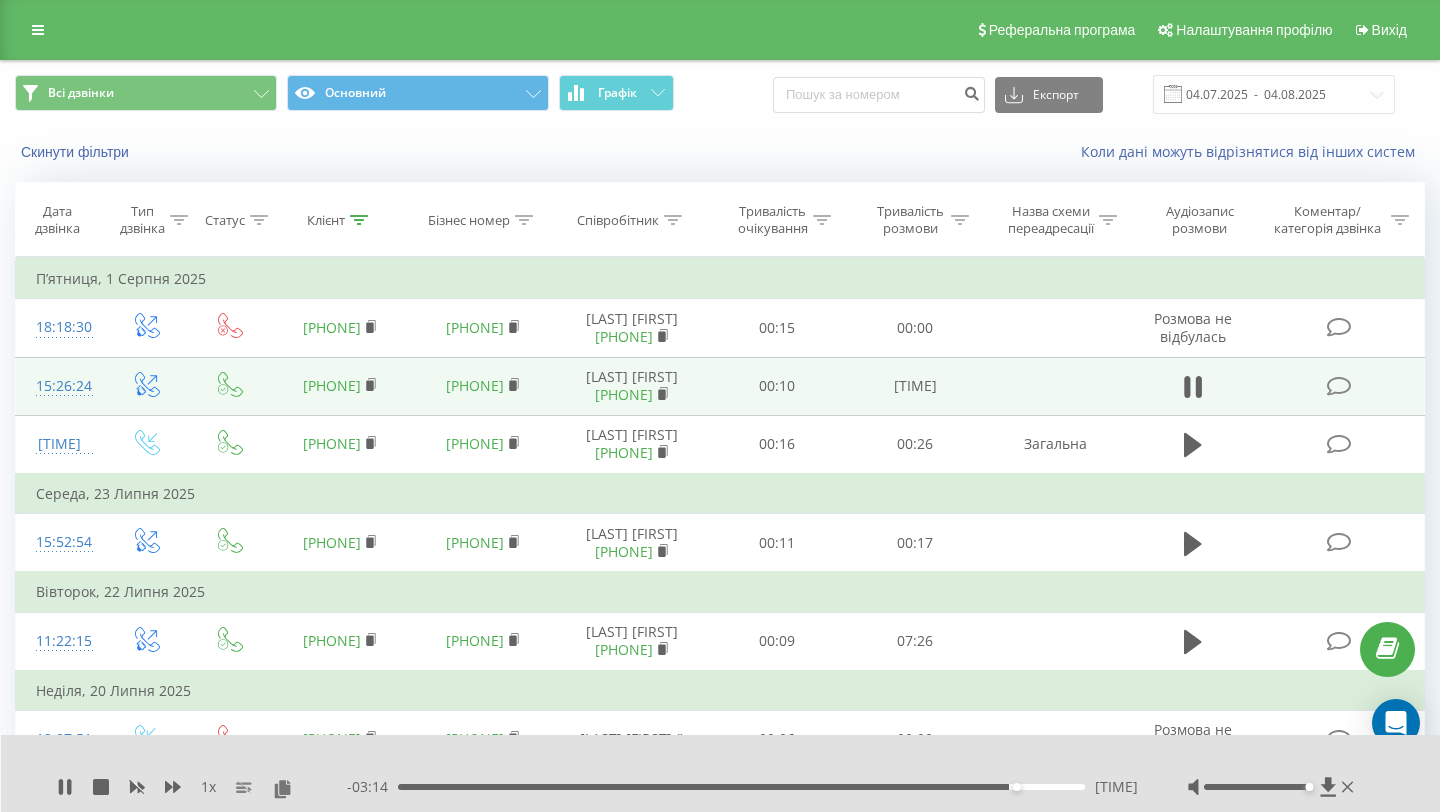 click on "[TIME]" at bounding box center [741, 787] 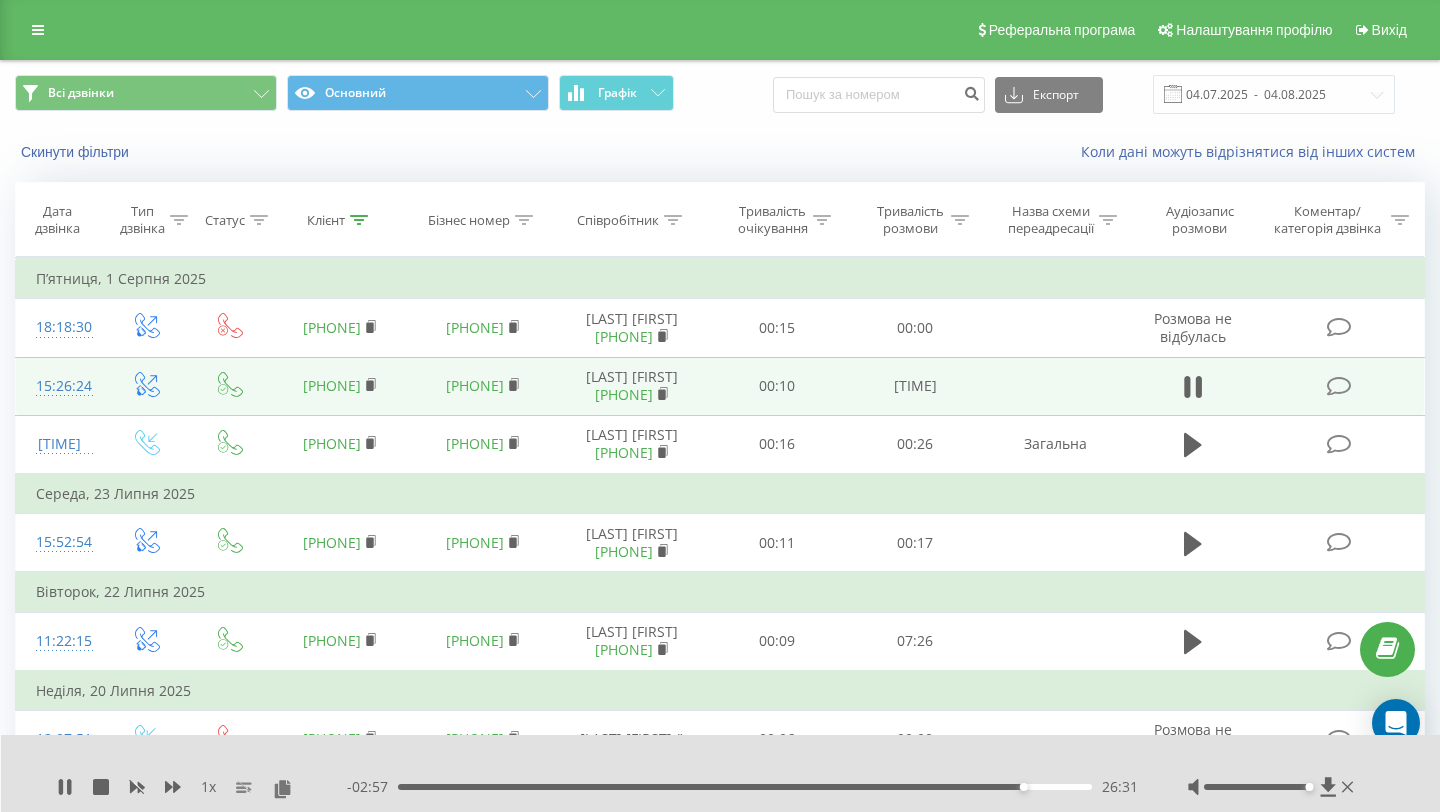 click on "26:31" at bounding box center (745, 787) 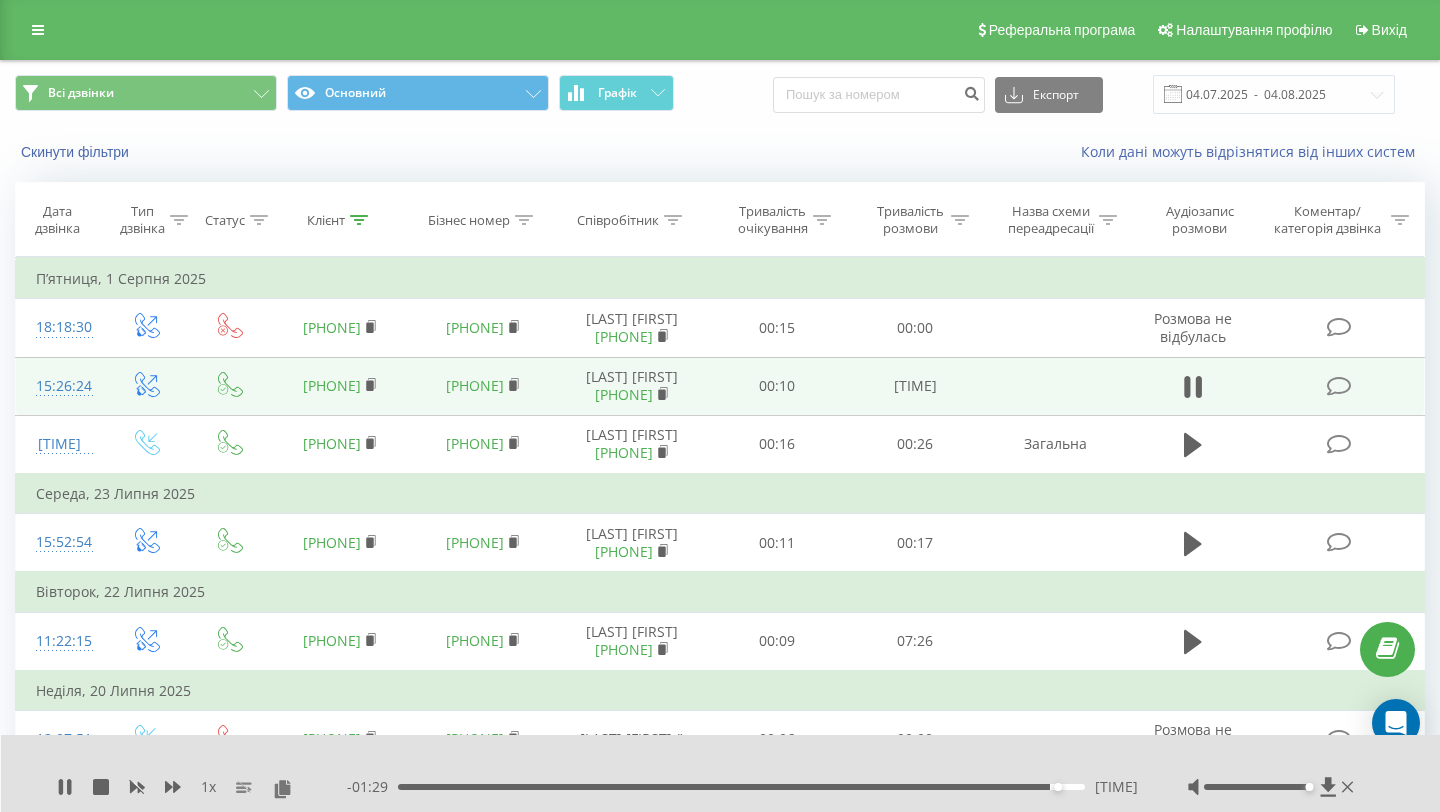 click on "[TIME]" at bounding box center [741, 787] 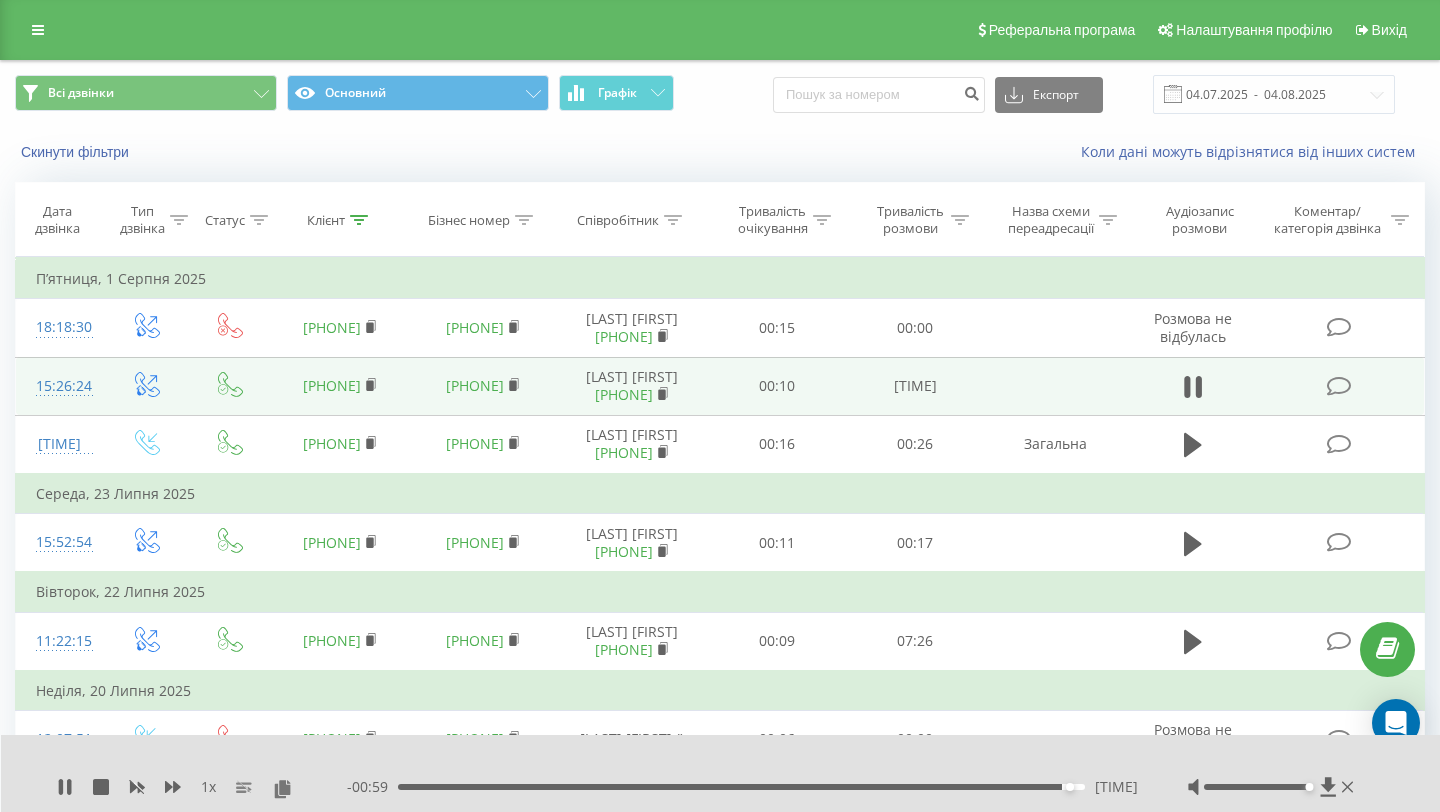 click on "[TIME]" at bounding box center (741, 787) 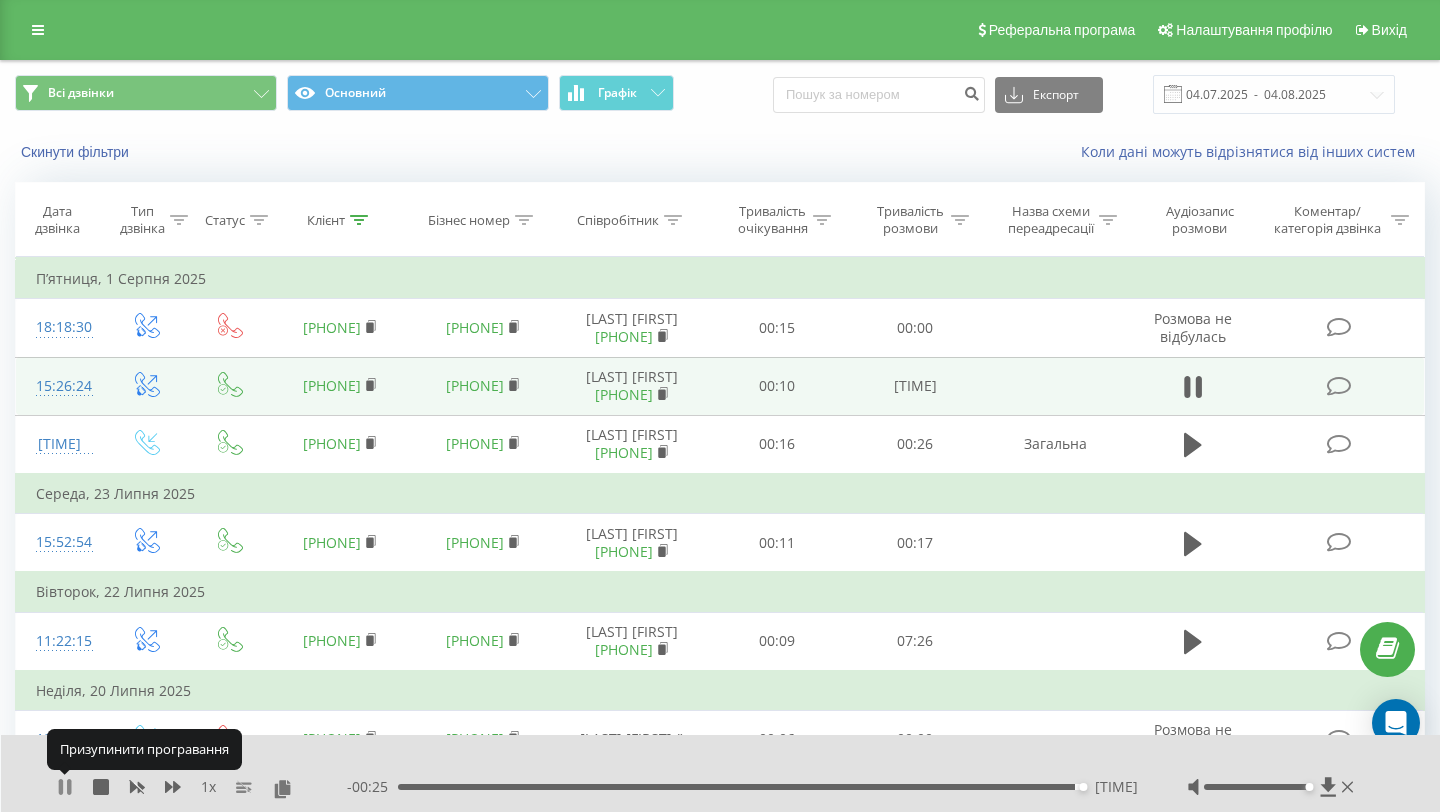 click 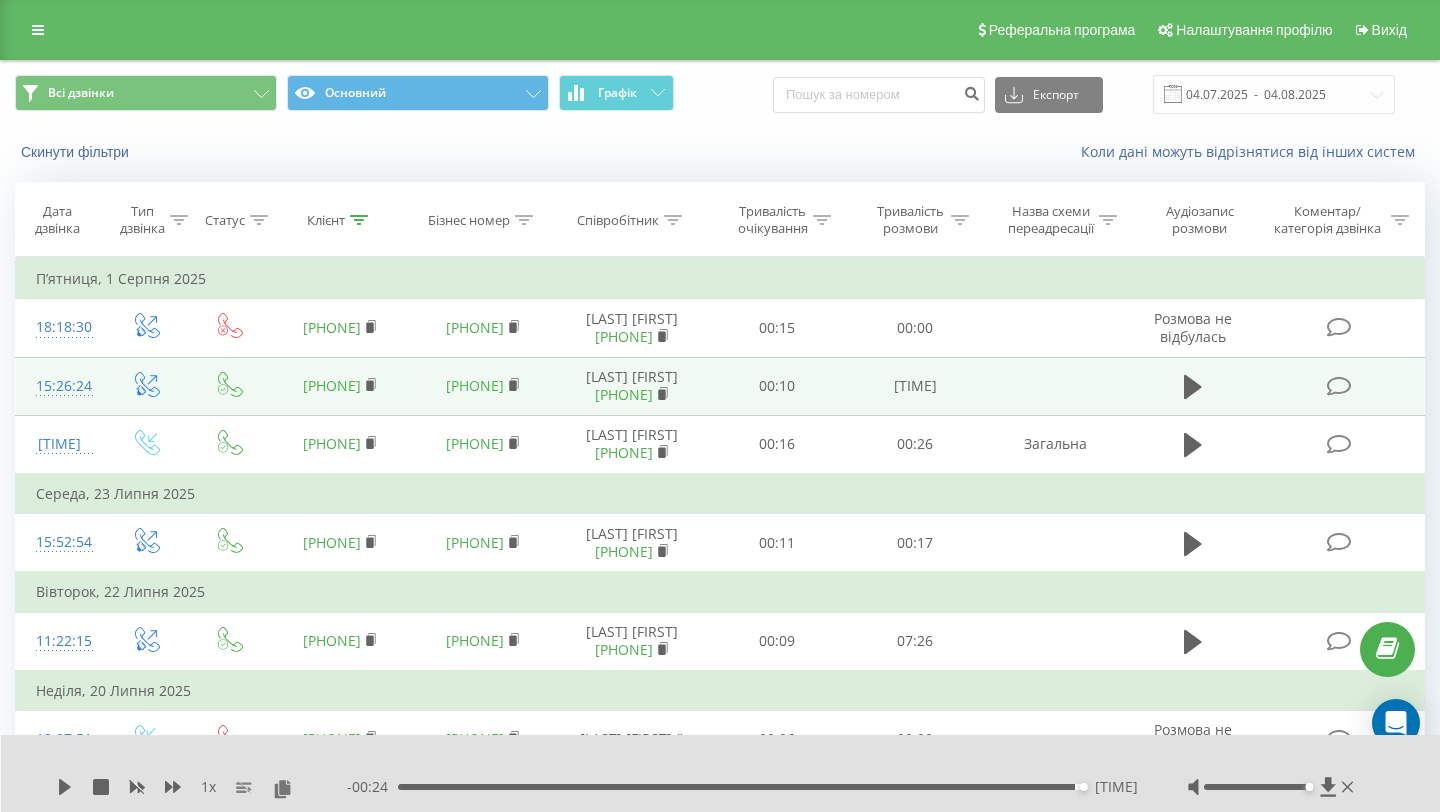 click 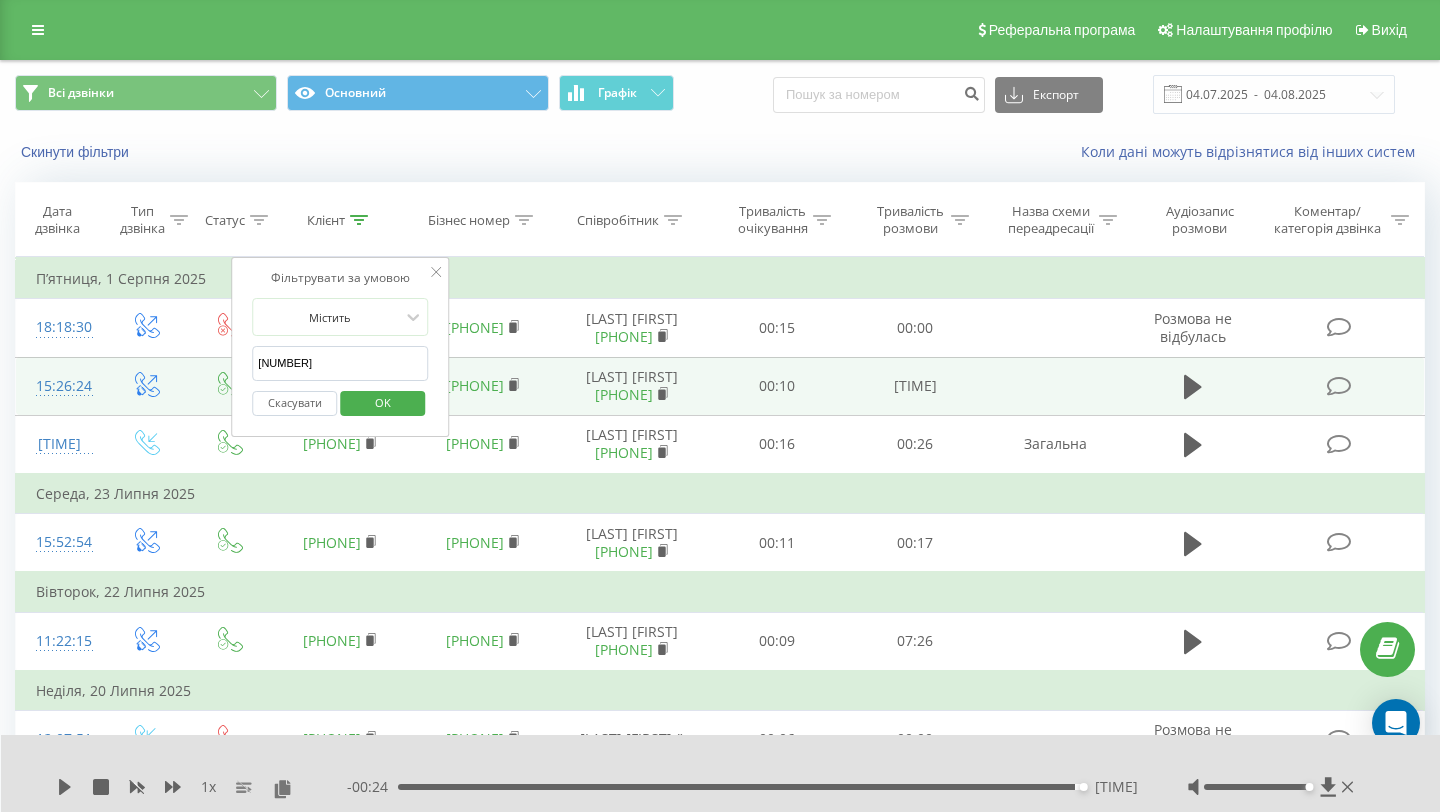 click on "[NUMBER]" at bounding box center (340, 363) 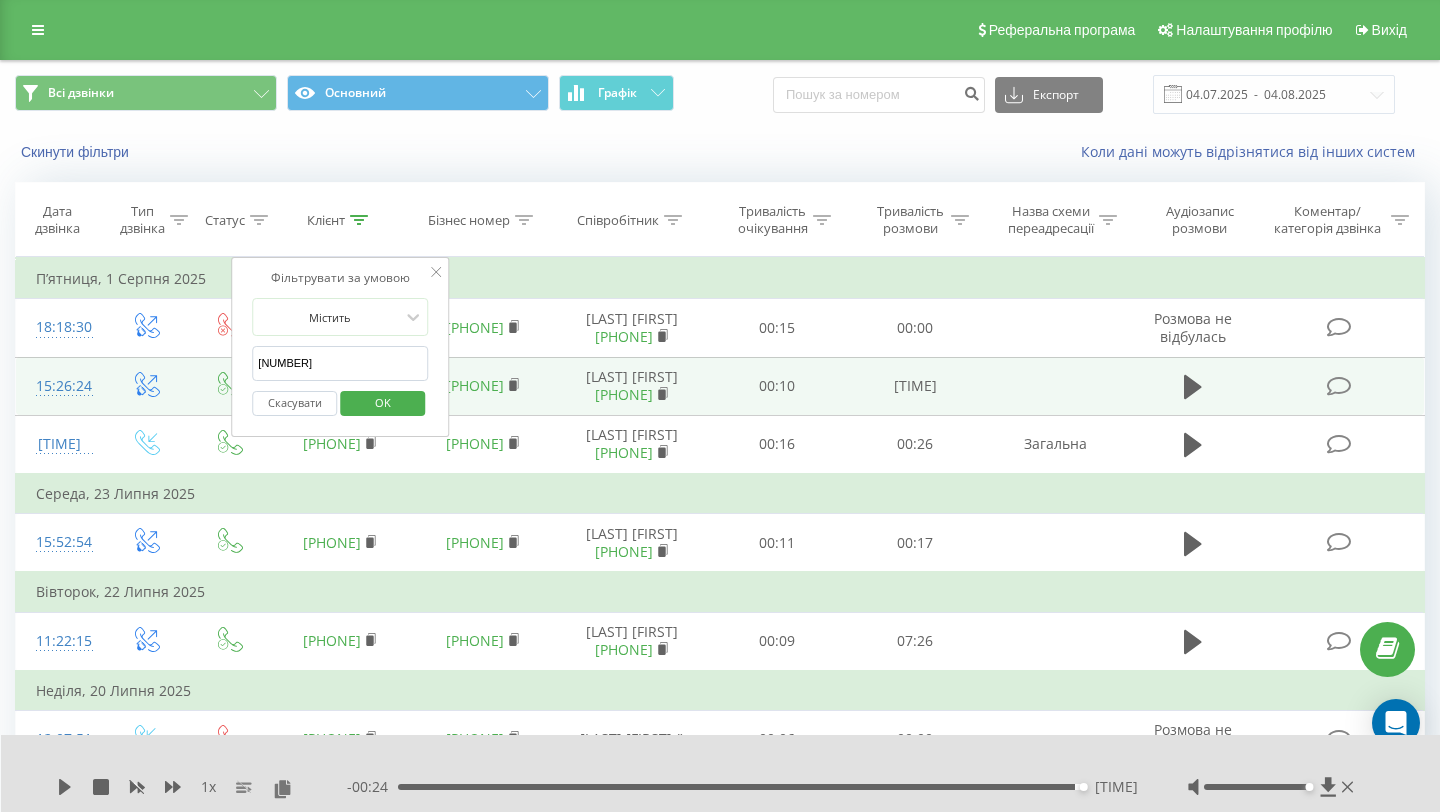 click on "OK" at bounding box center [383, 402] 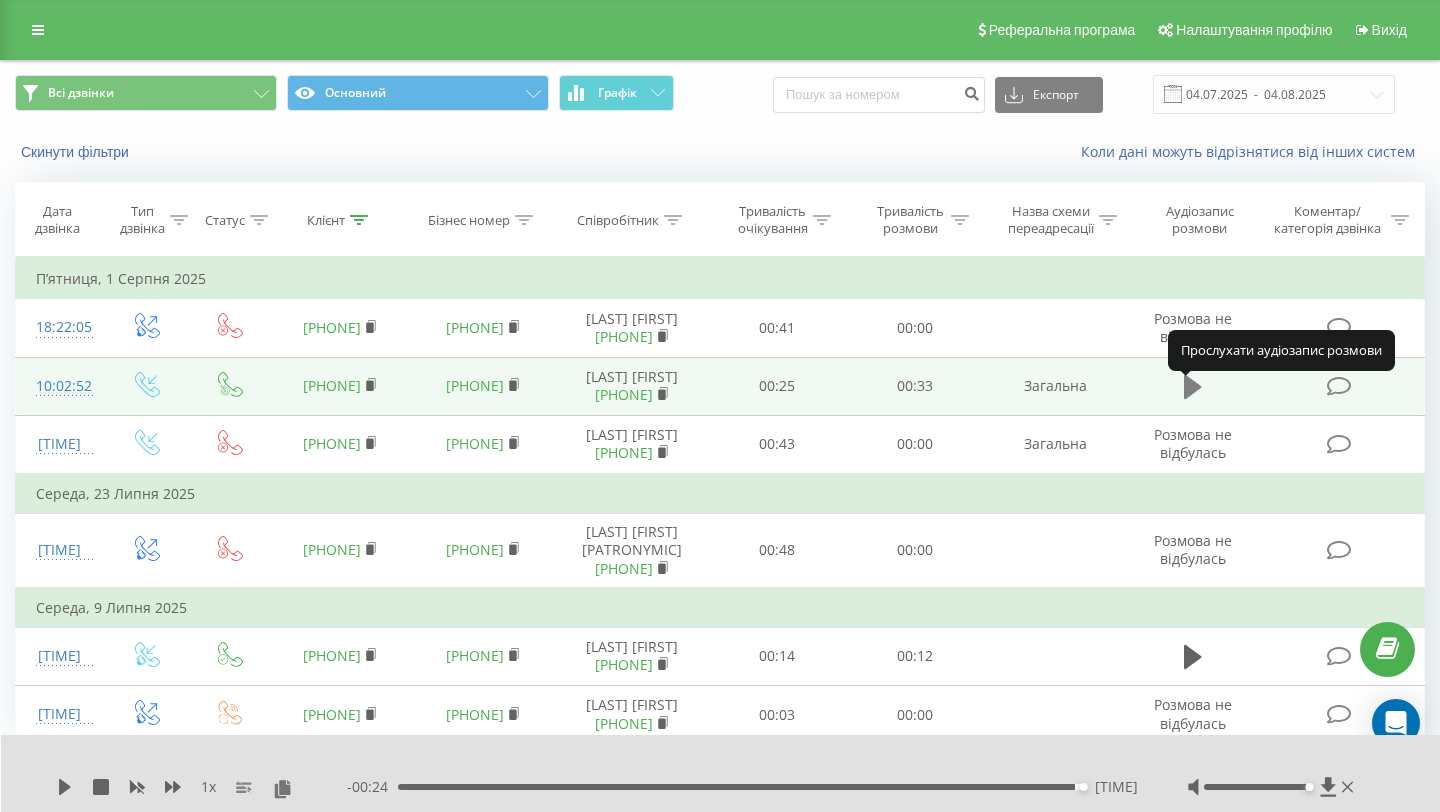 click 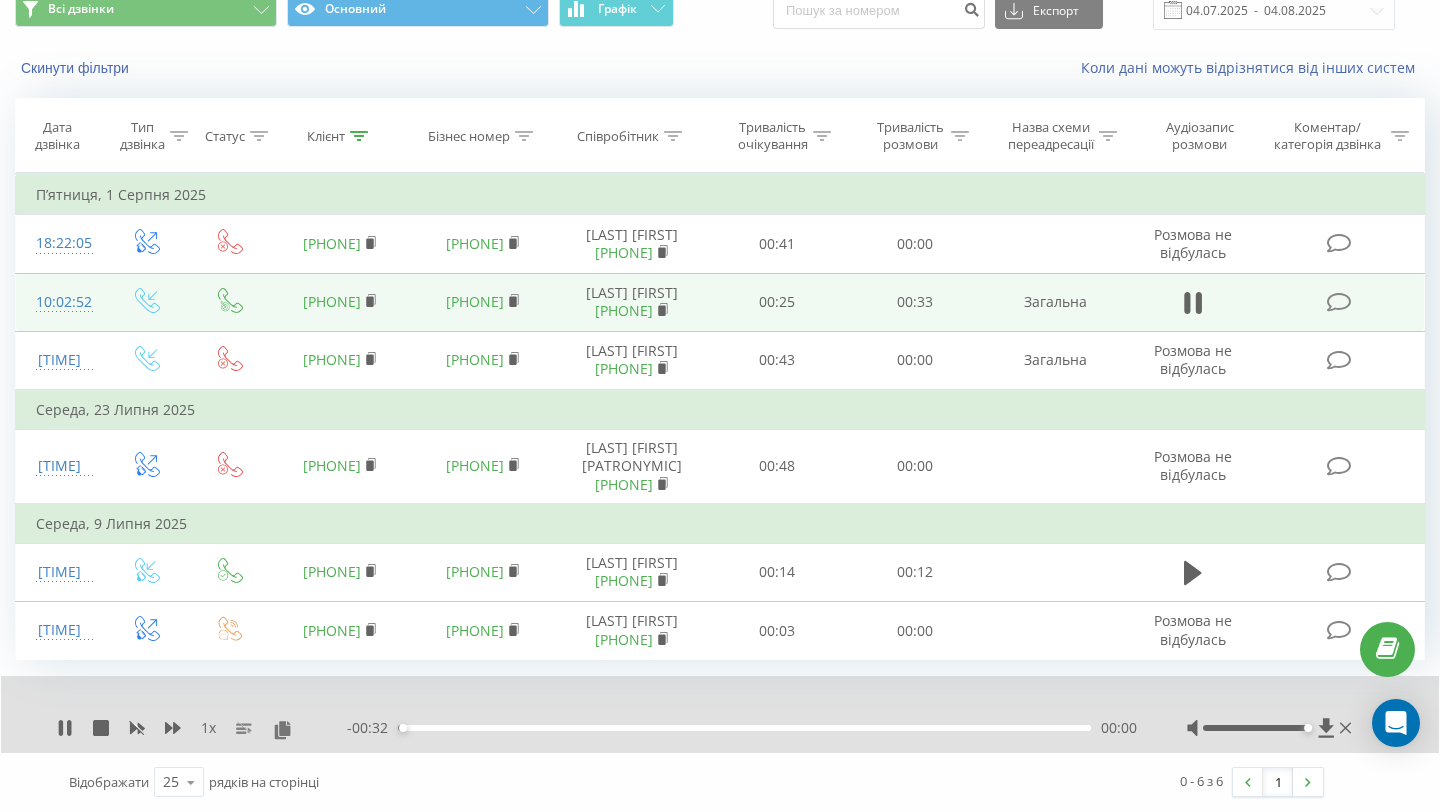 scroll, scrollTop: 149, scrollLeft: 0, axis: vertical 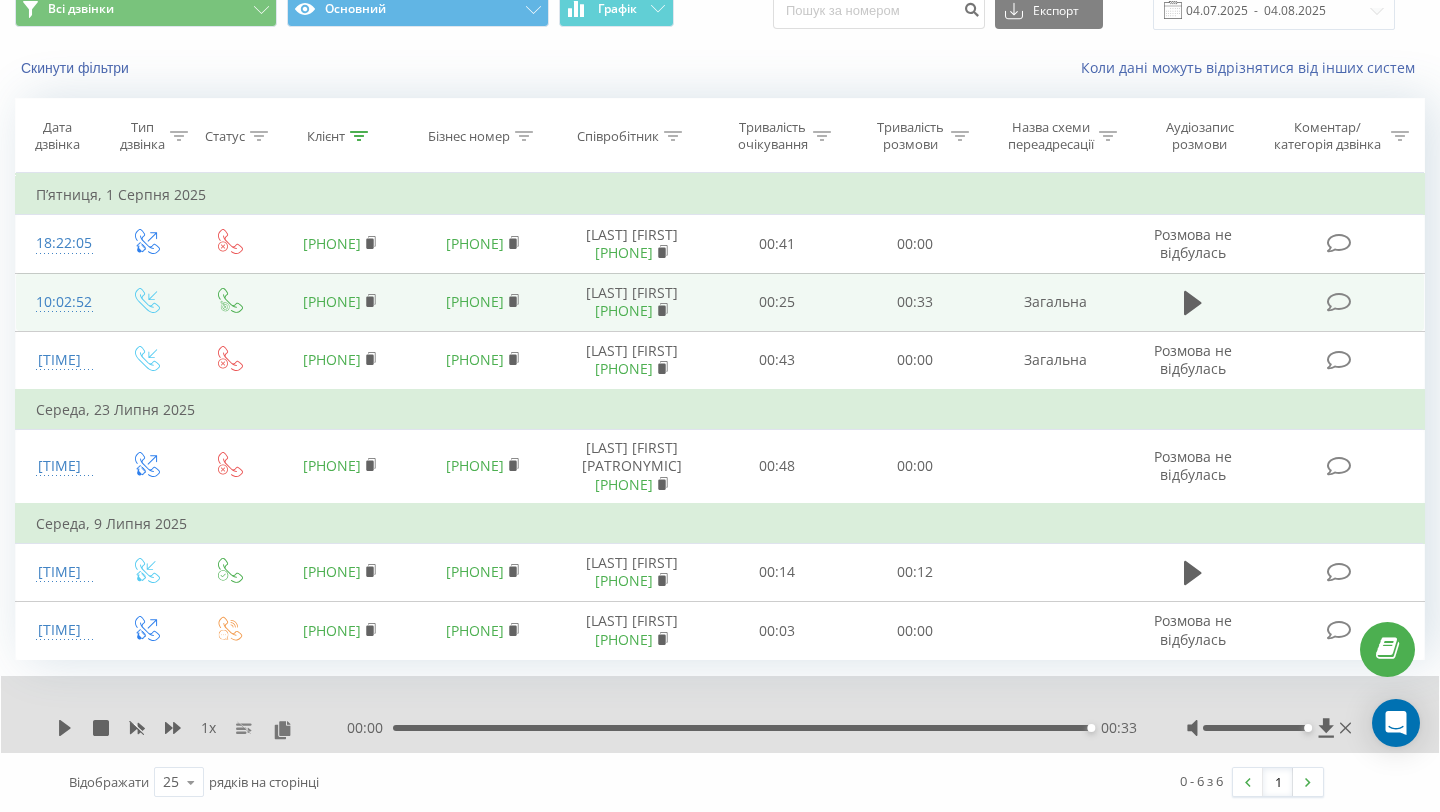 click 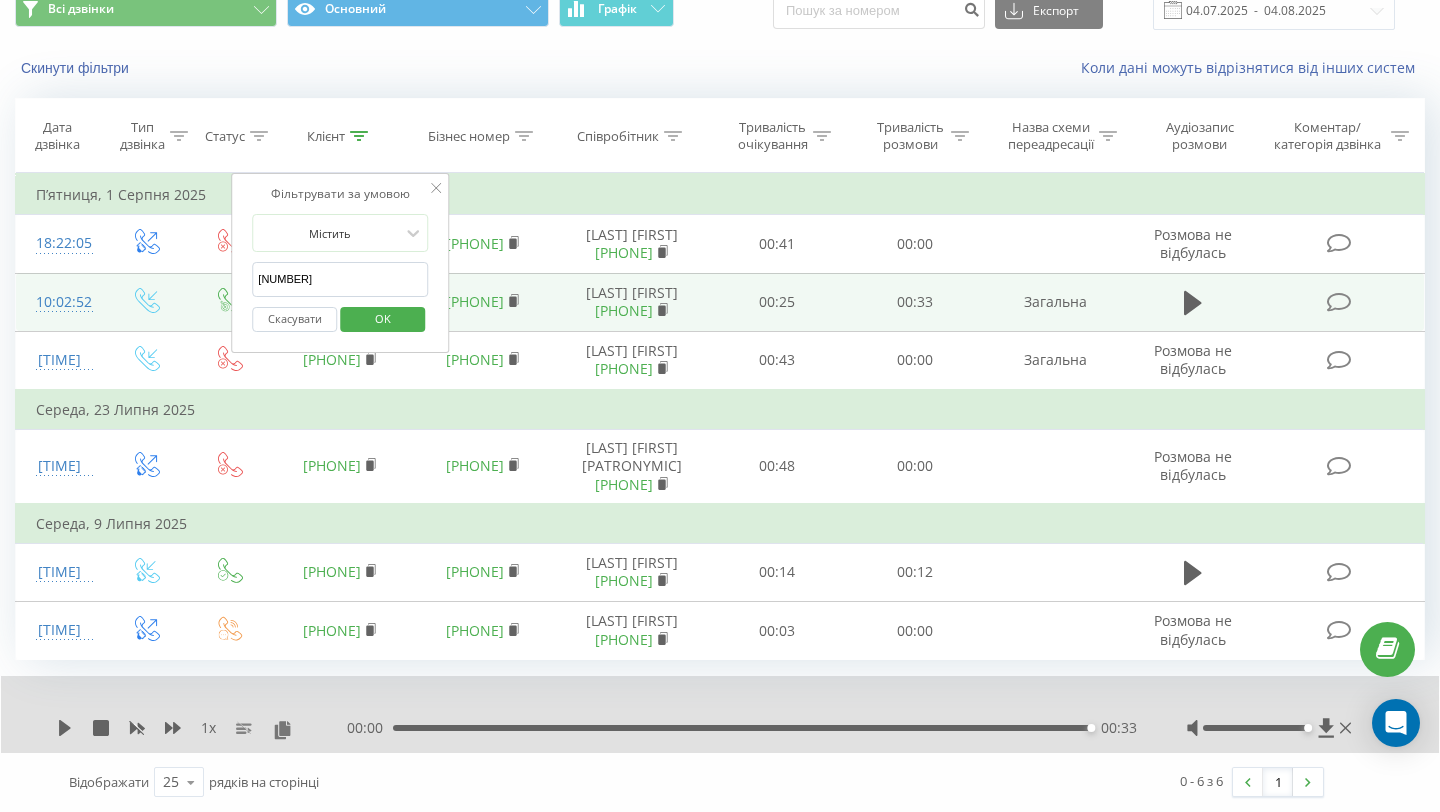 click on "[NUMBER]" at bounding box center [340, 279] 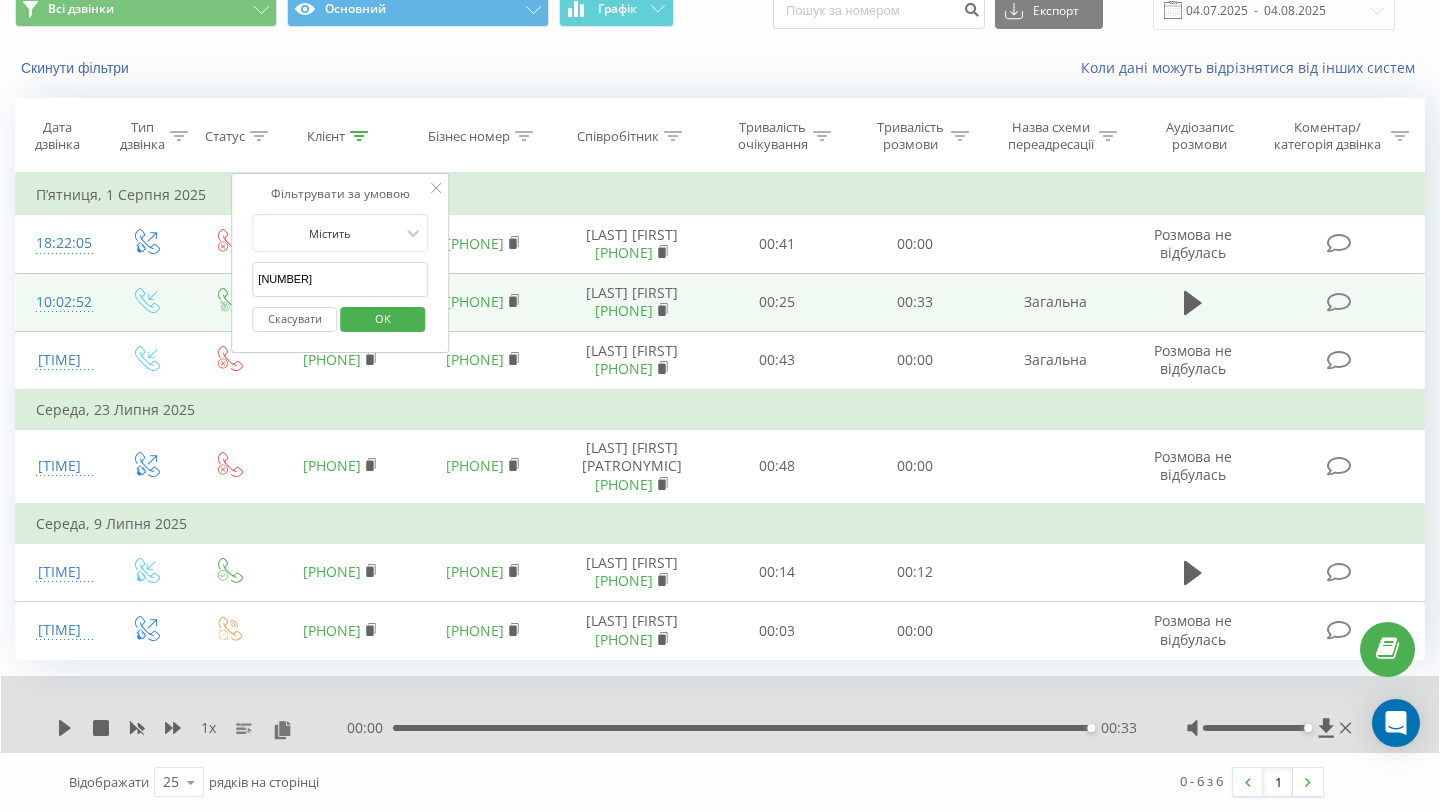 type on "[NUMBER]" 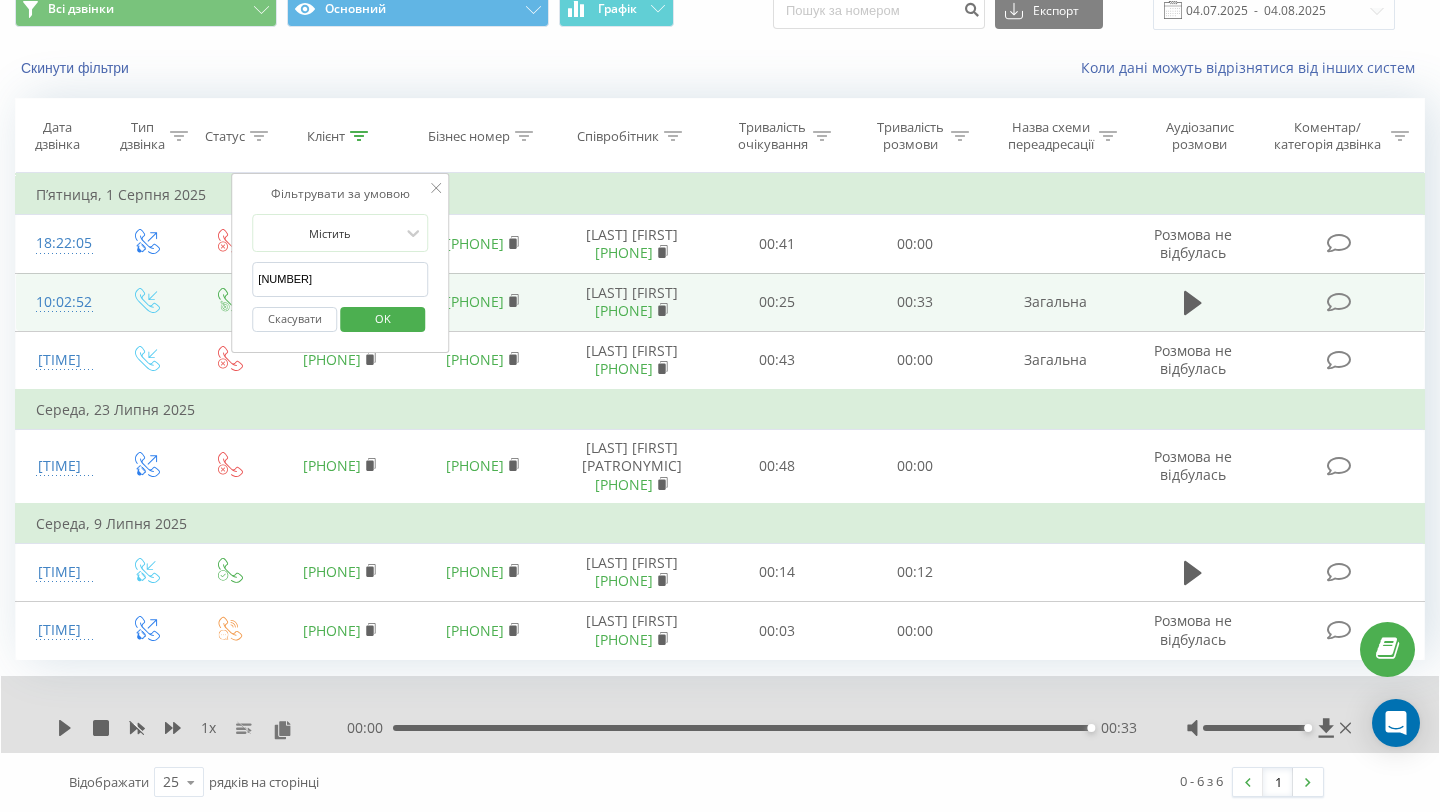 click on "OK" at bounding box center (383, 318) 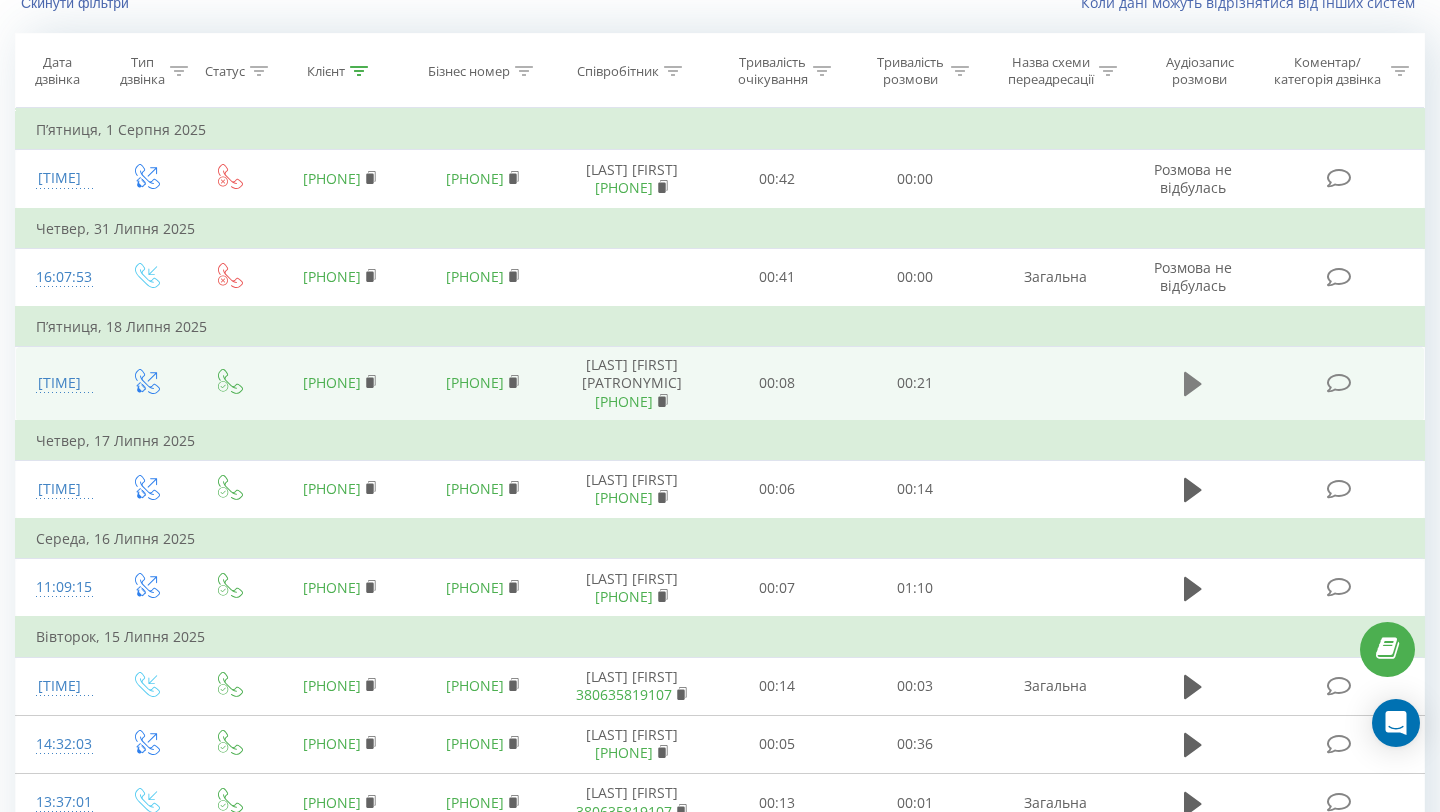 click 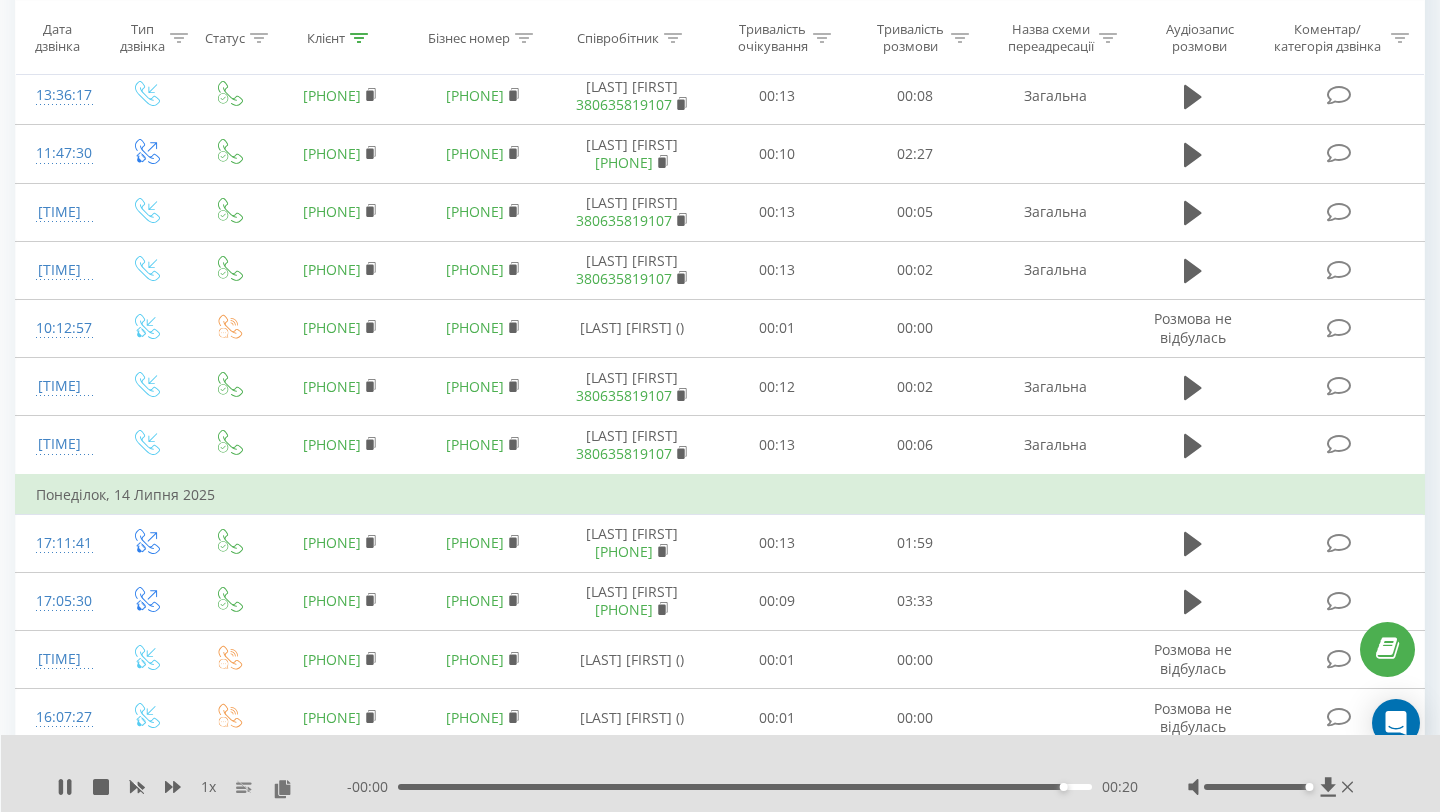 scroll, scrollTop: 925, scrollLeft: 0, axis: vertical 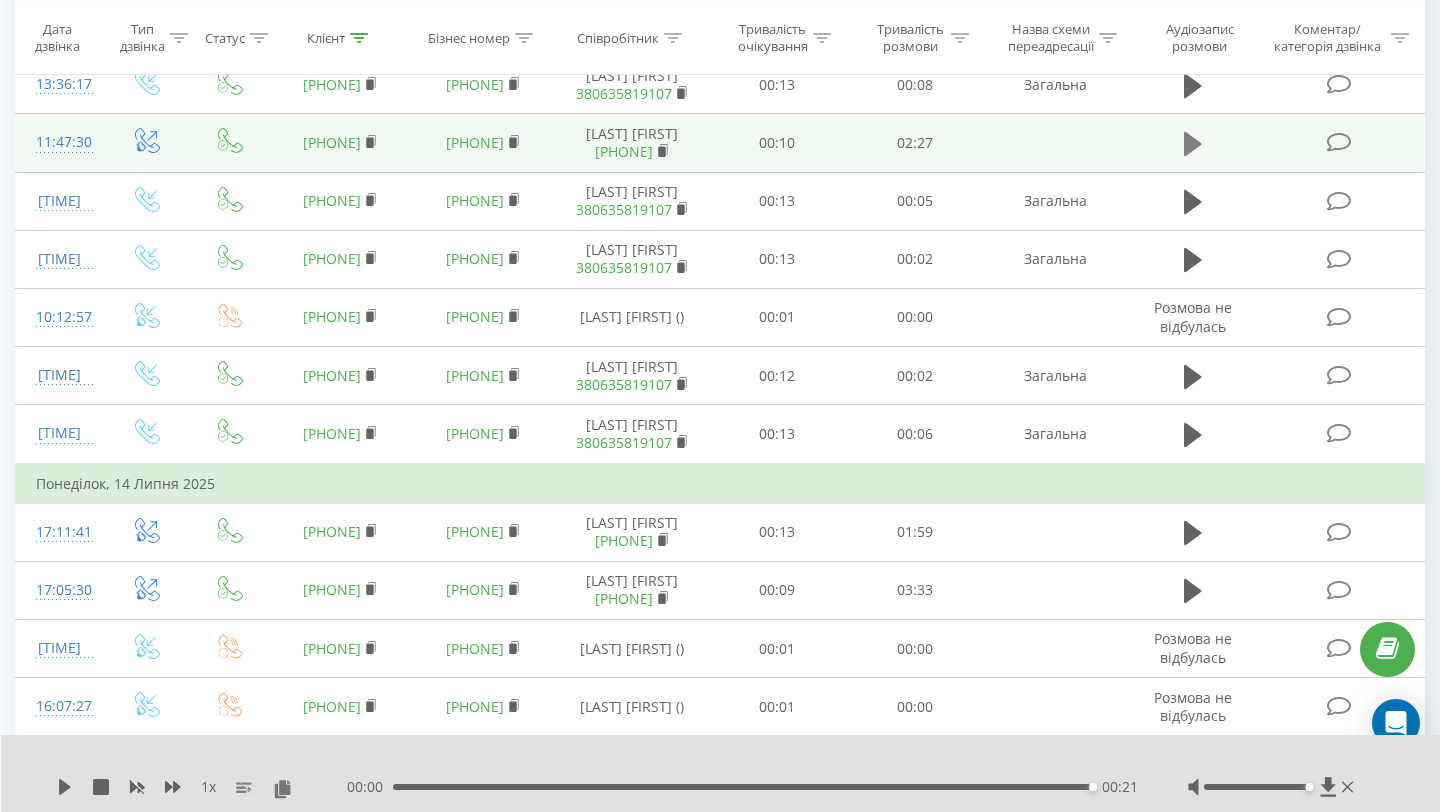 click 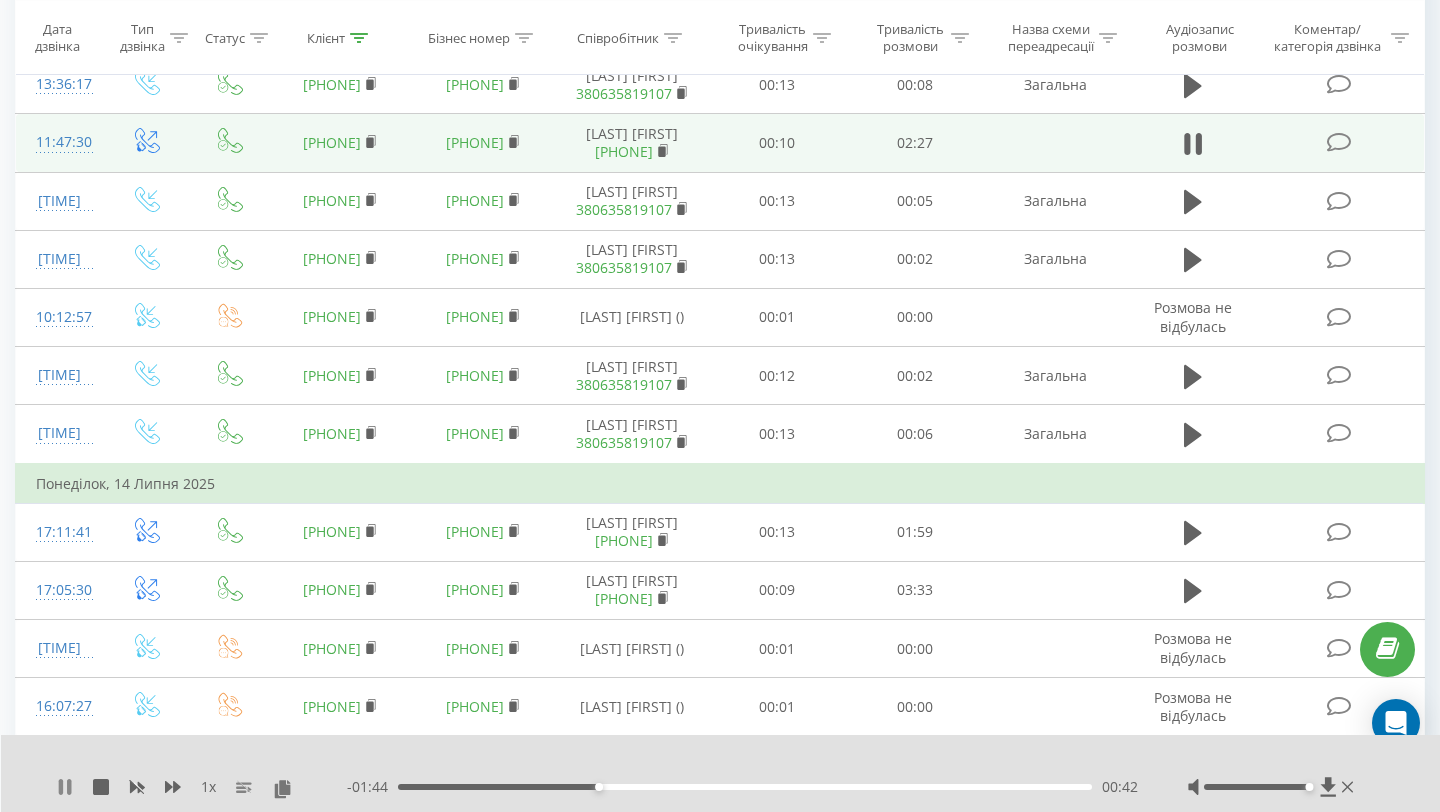 click 